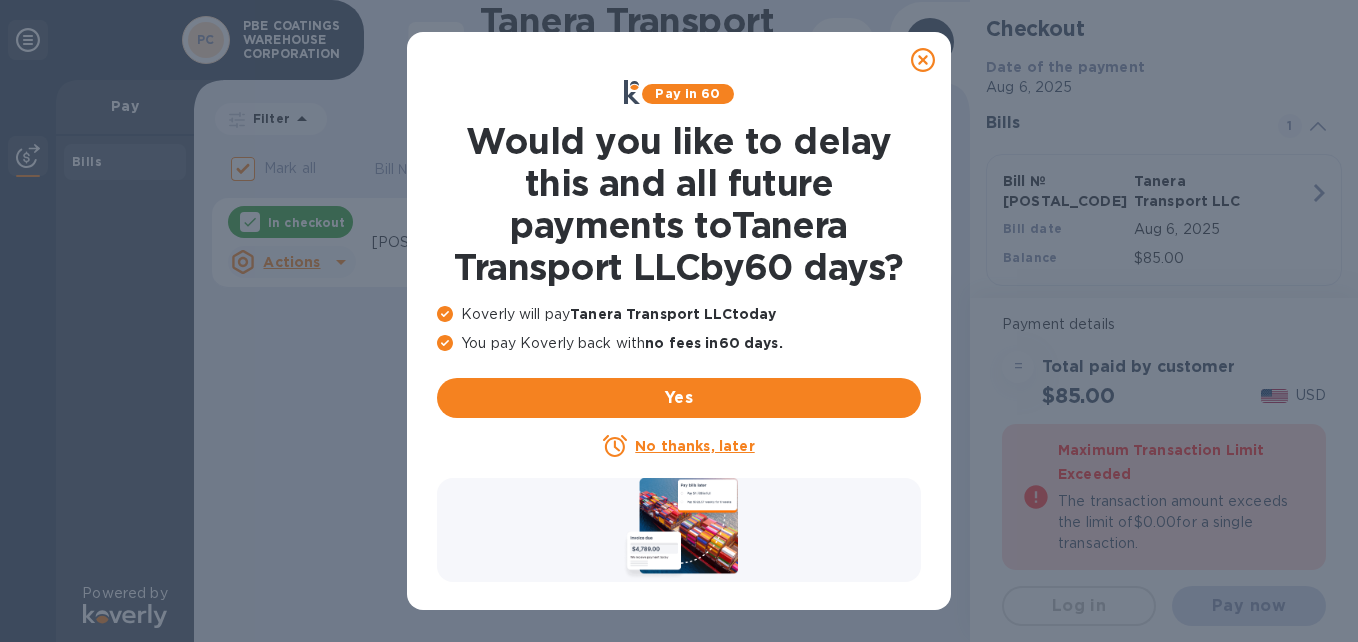 scroll, scrollTop: 0, scrollLeft: 0, axis: both 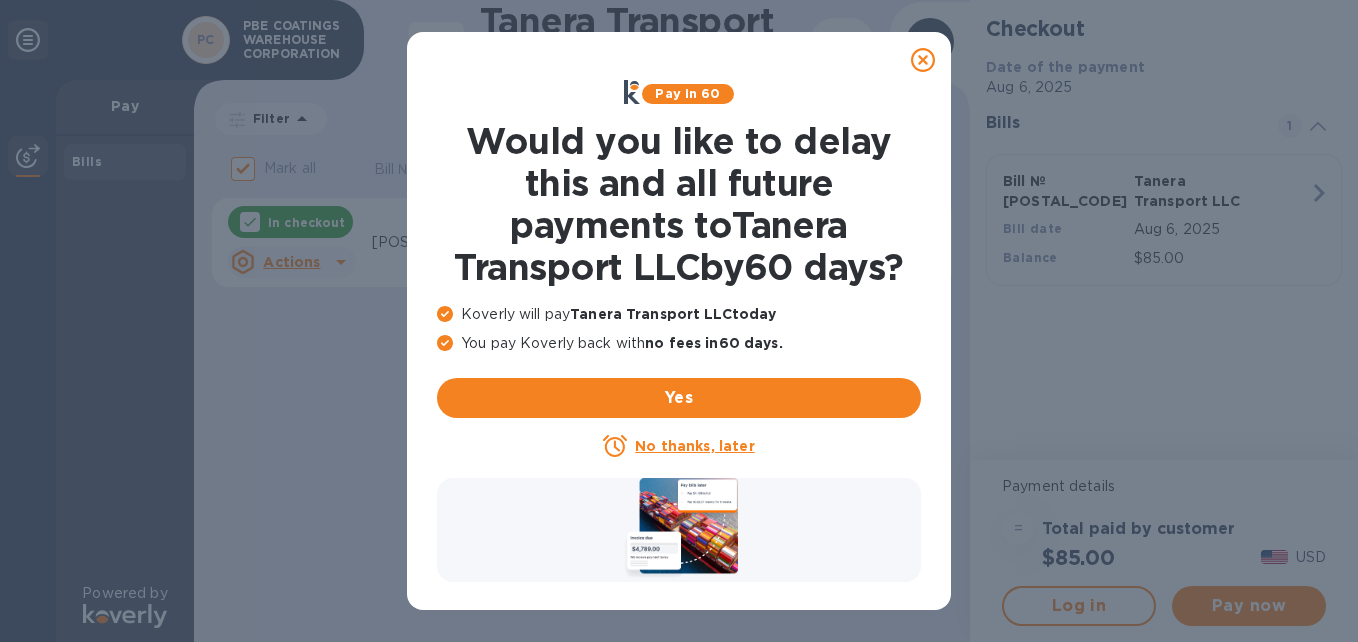 click 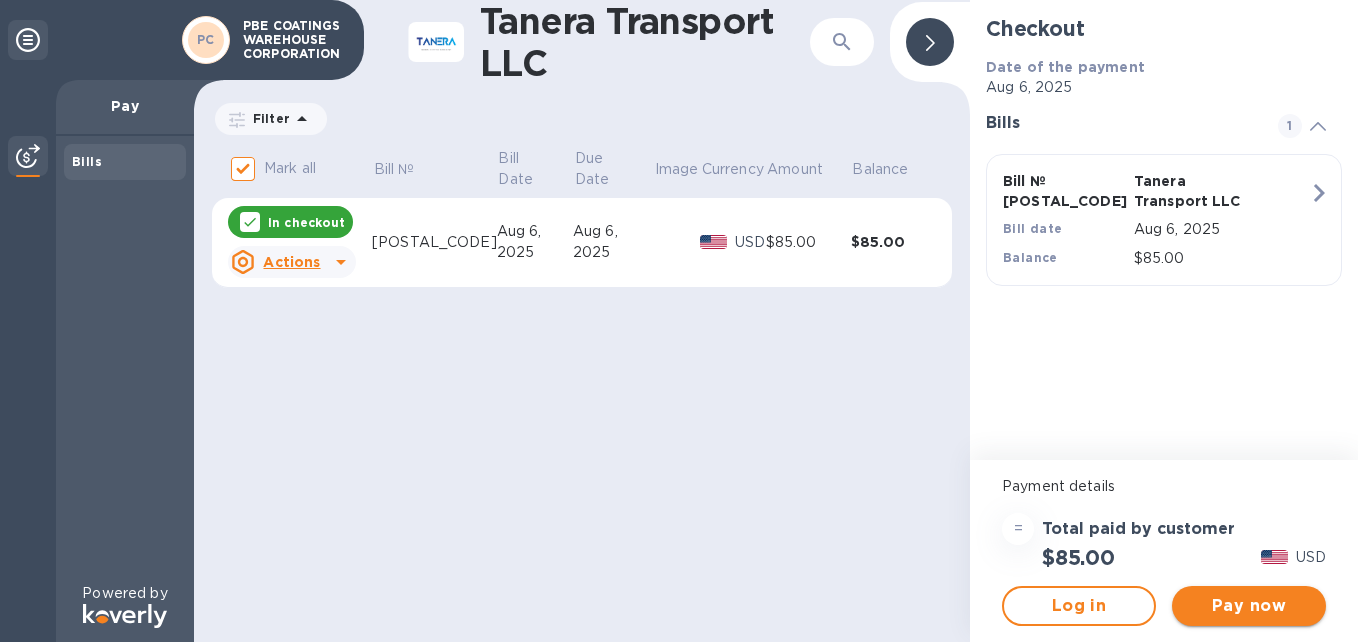 click on "Pay now" at bounding box center [1249, 606] 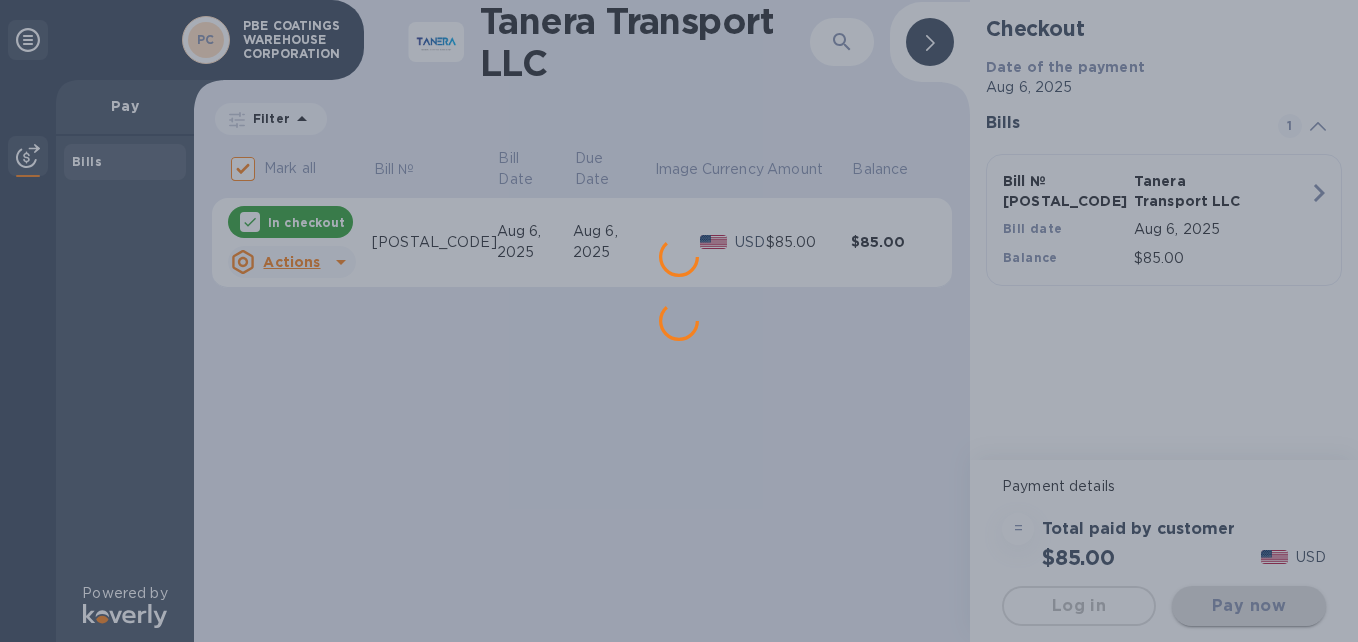 scroll, scrollTop: 0, scrollLeft: 0, axis: both 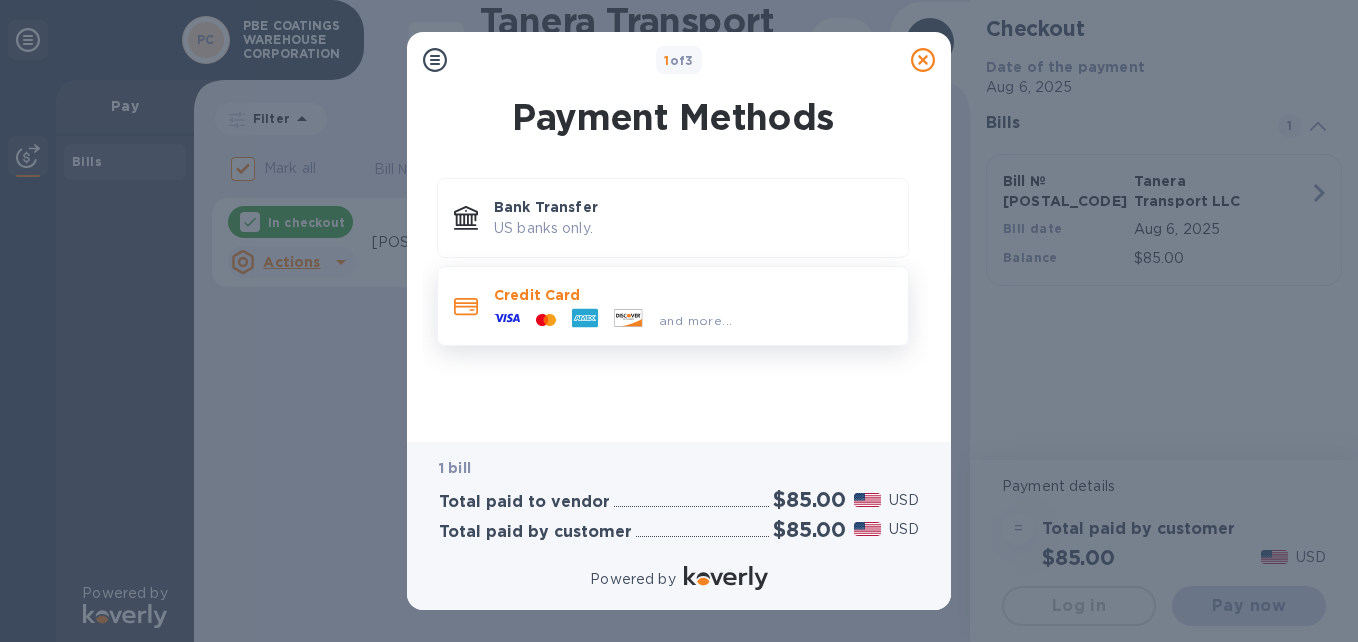 click at bounding box center [628, 320] 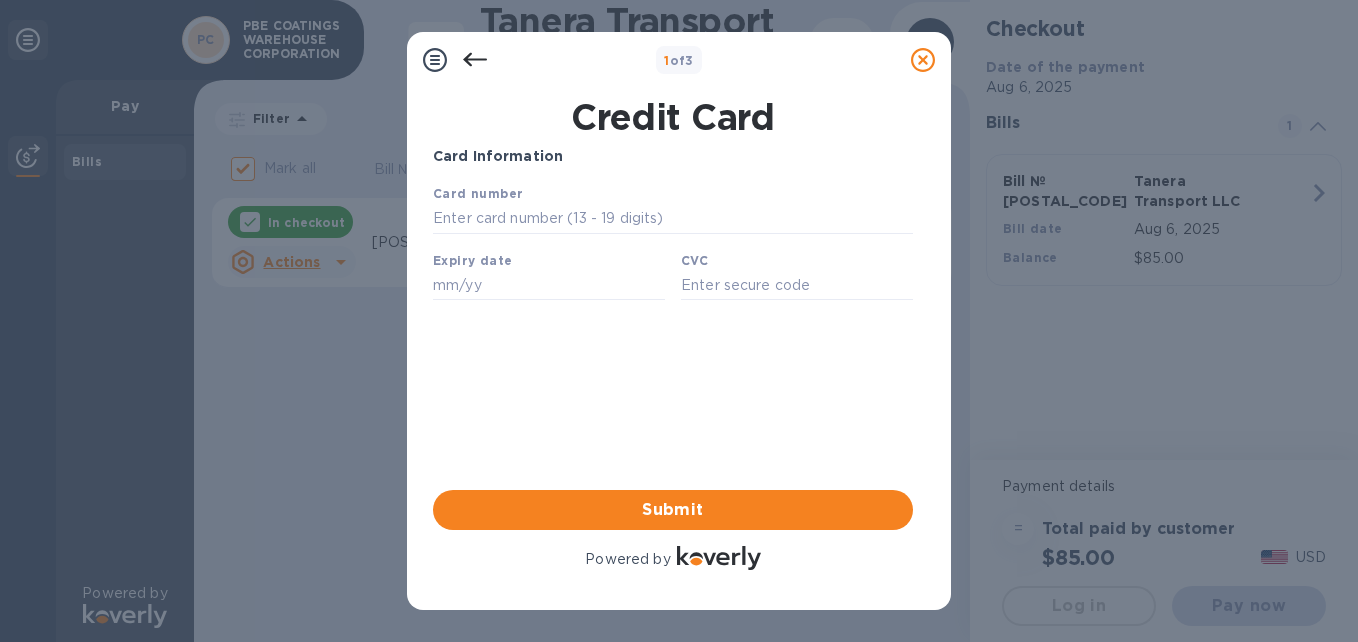 scroll, scrollTop: 0, scrollLeft: 0, axis: both 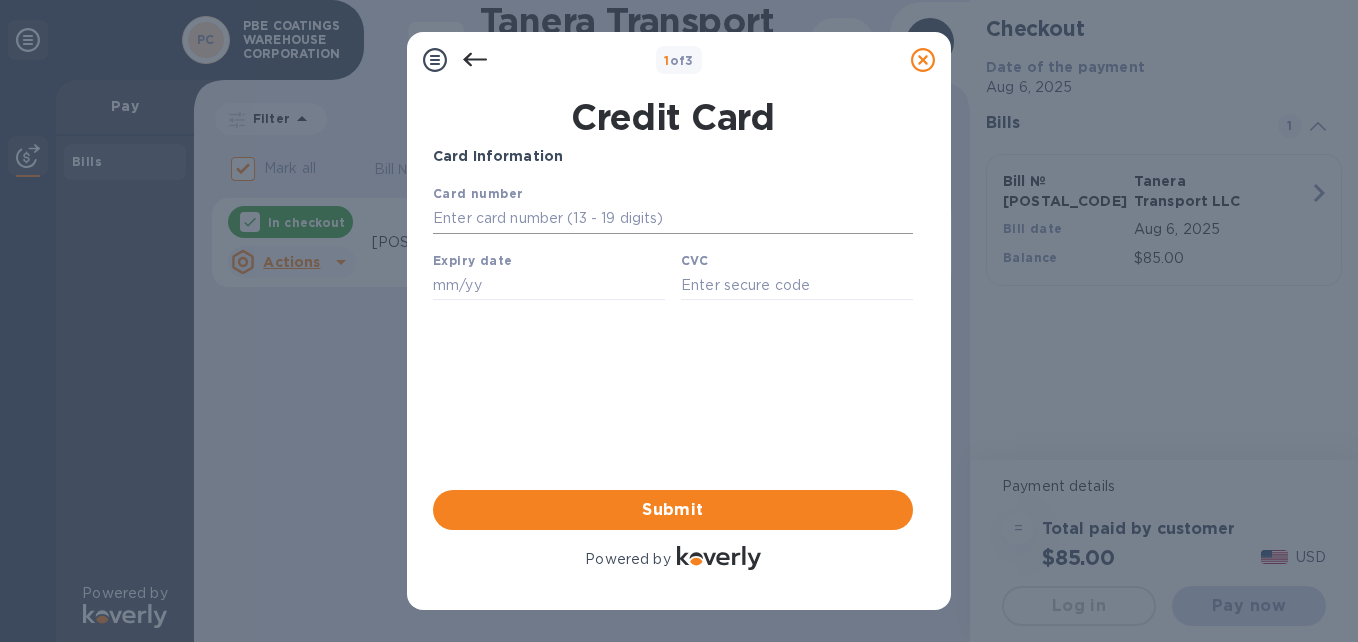 click at bounding box center (673, 219) 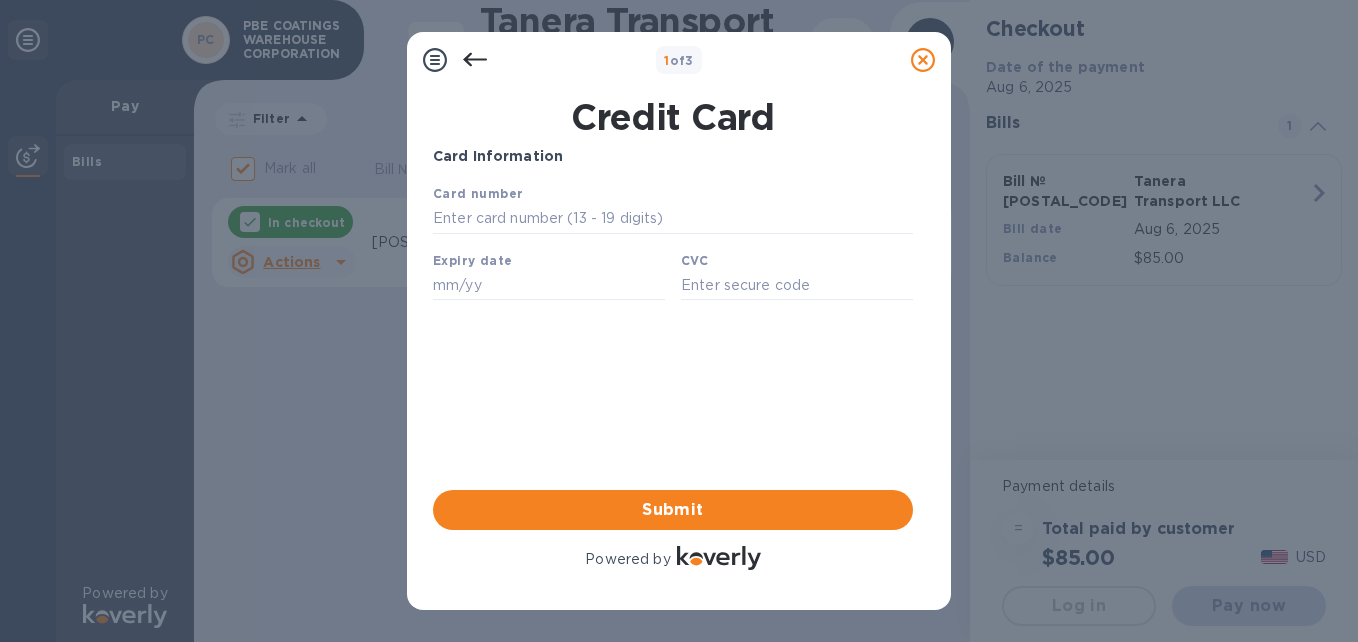 click on "Card number" at bounding box center (478, 193) 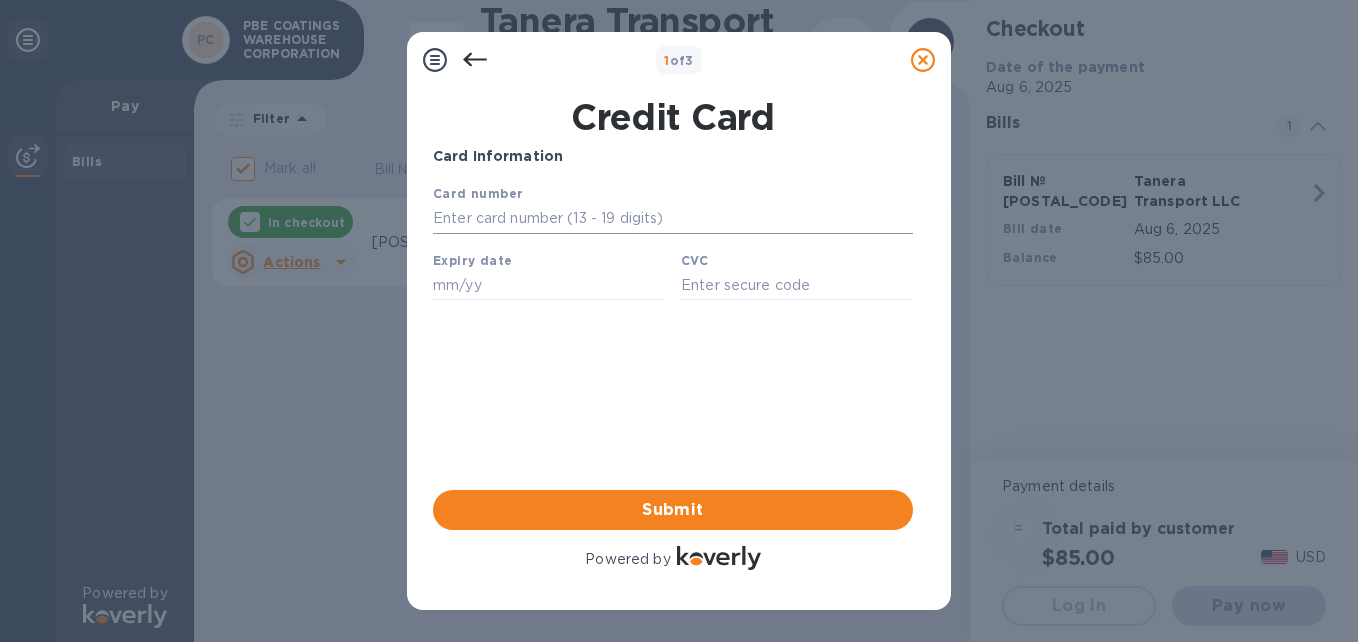 click at bounding box center (673, 219) 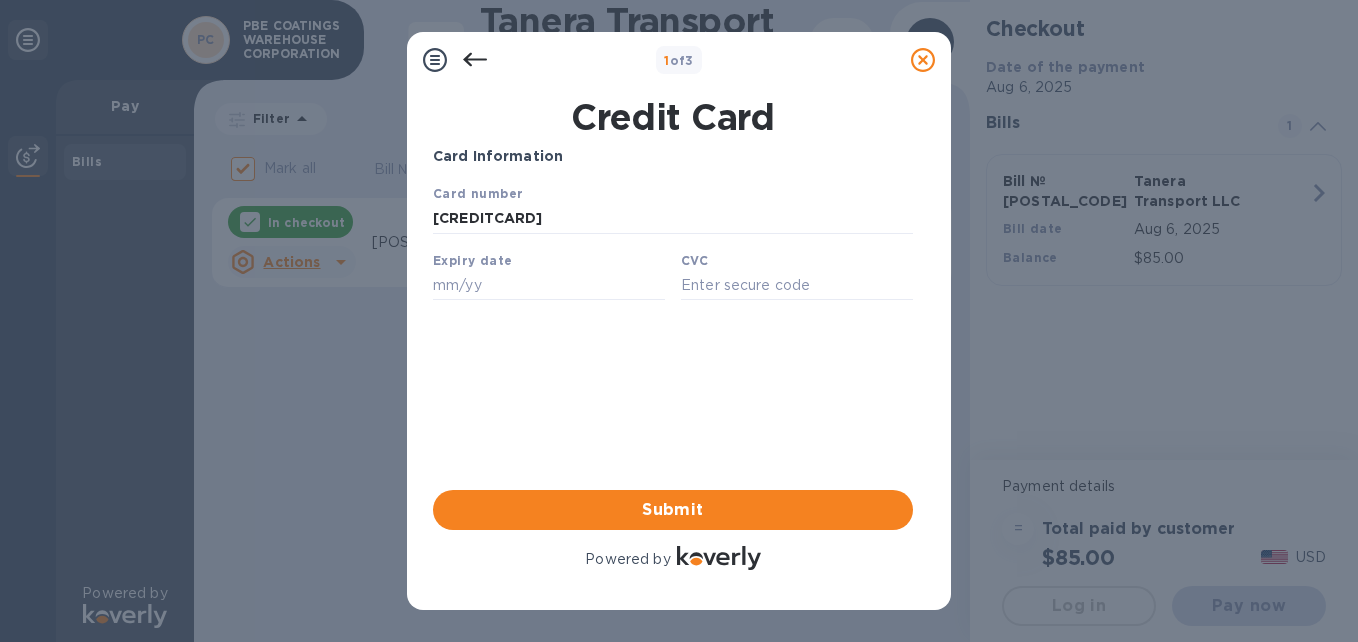 type on "[CREDITCARD]" 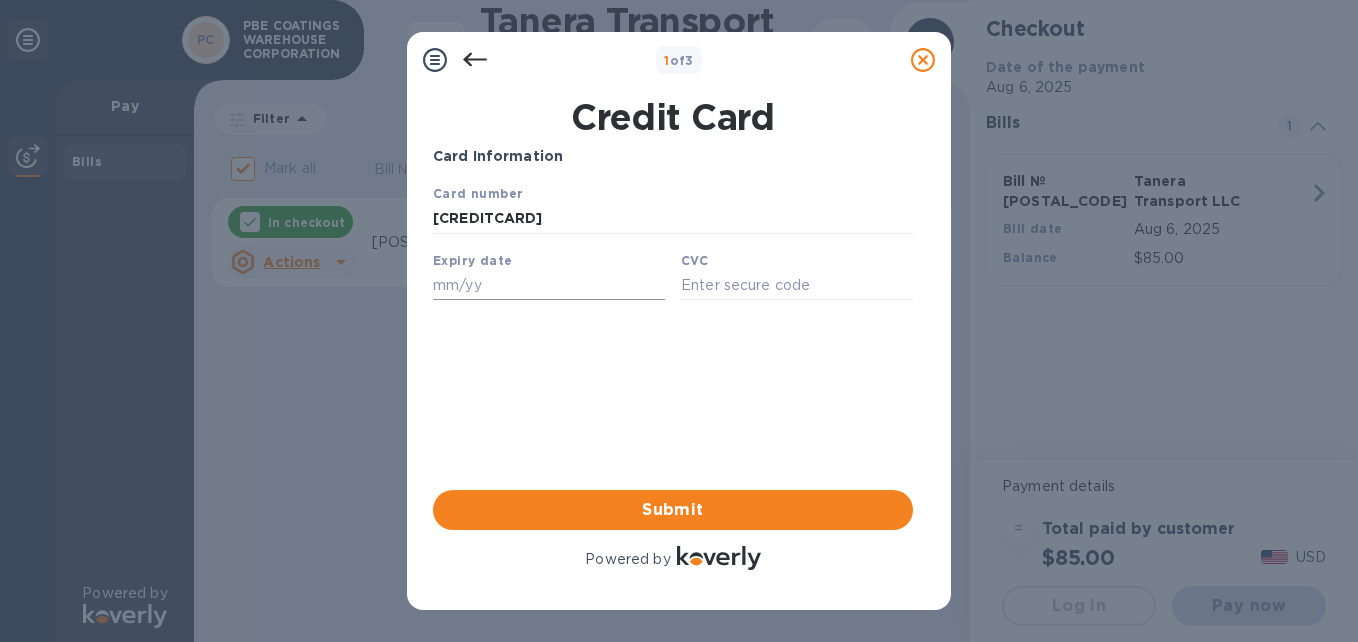 click at bounding box center (549, 285) 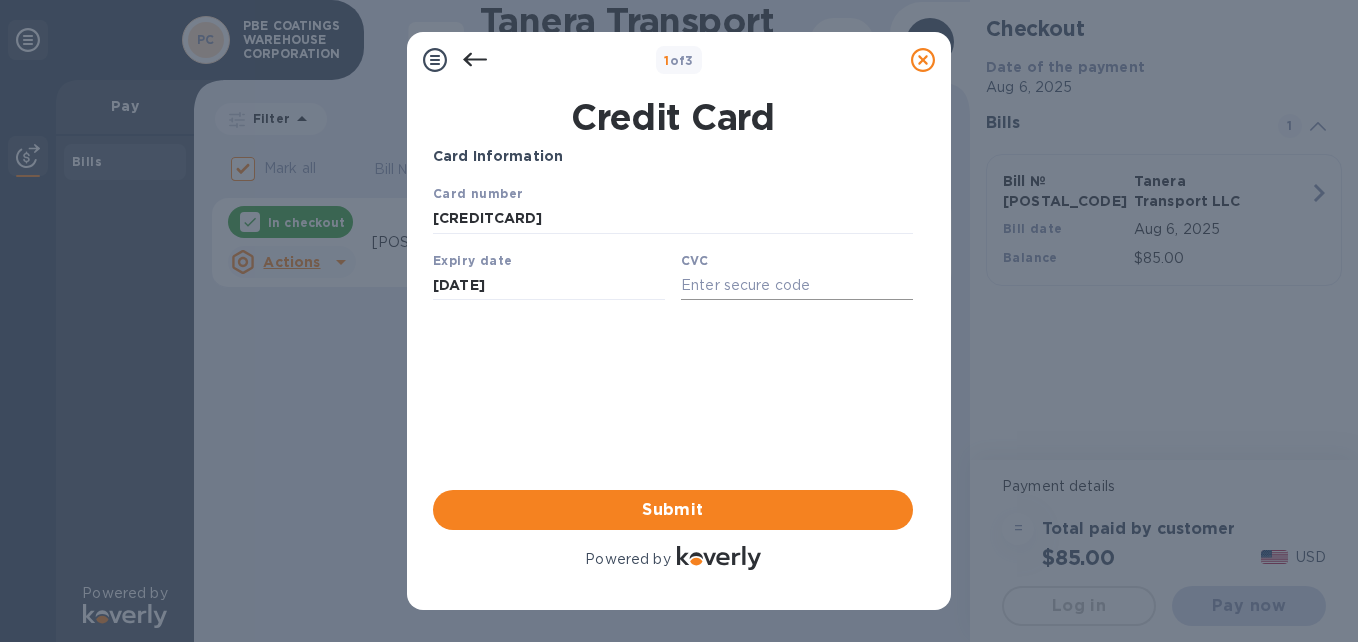 type on "[DATE]" 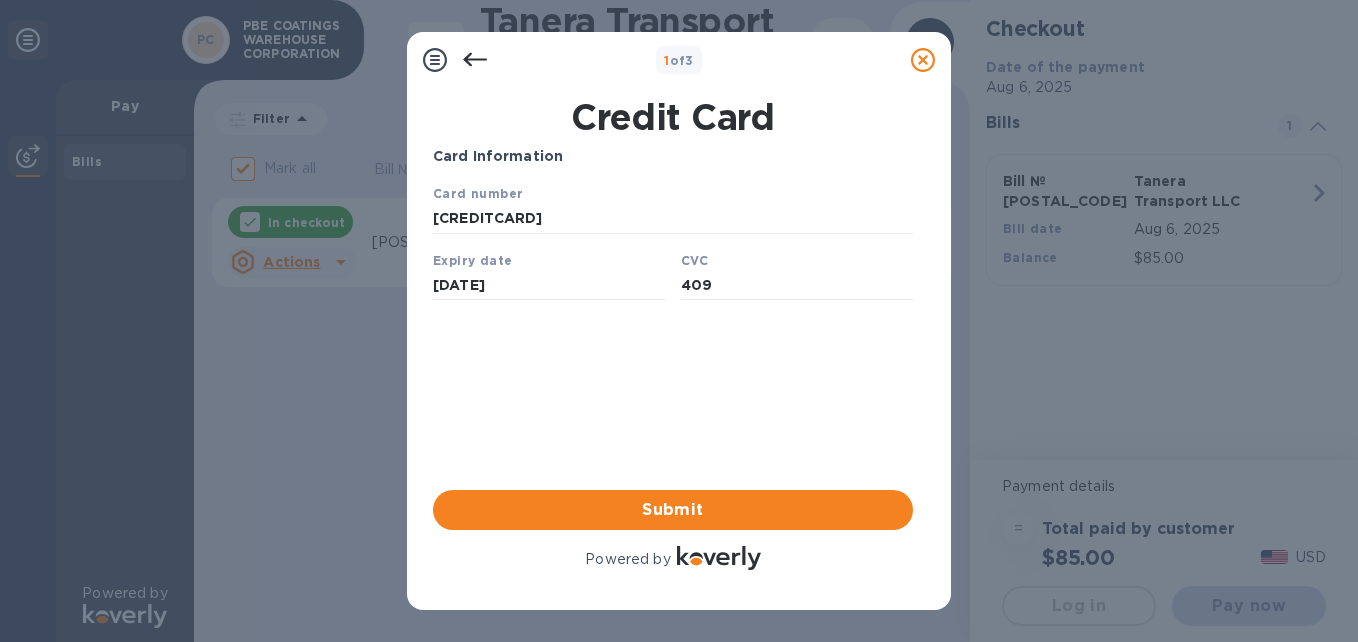 type on "409" 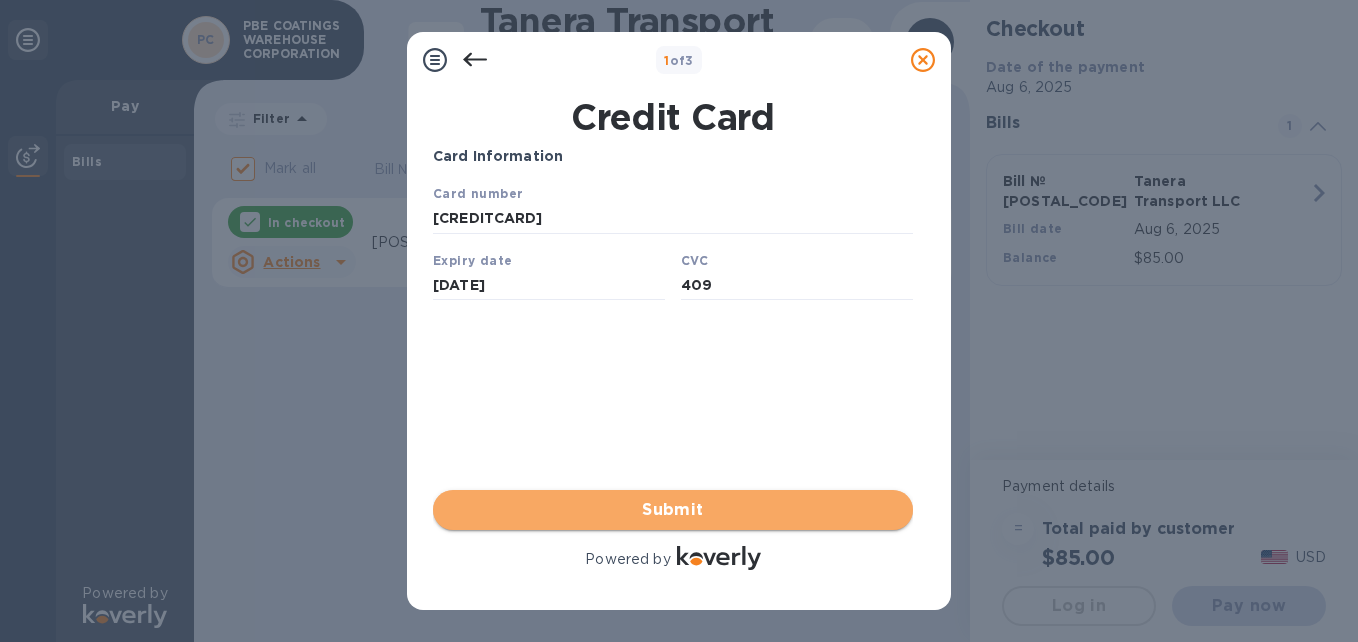 click on "Submit" at bounding box center [673, 510] 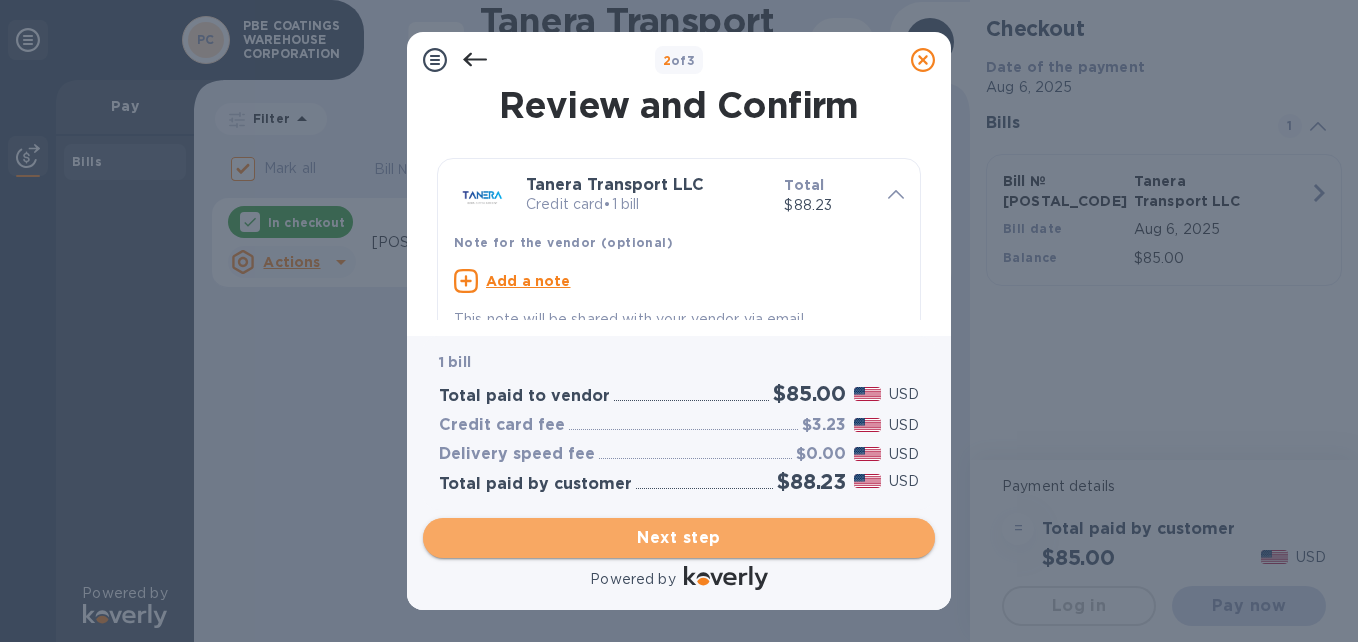 click on "Next step" at bounding box center [679, 538] 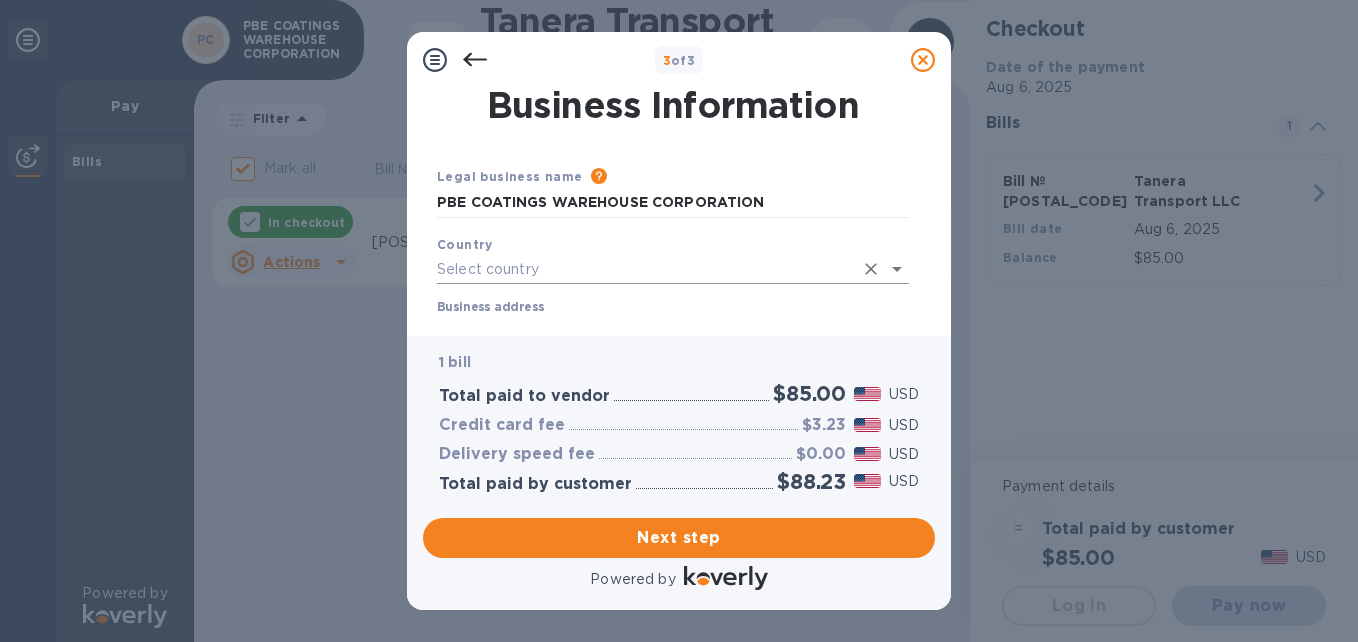 click at bounding box center (645, 269) 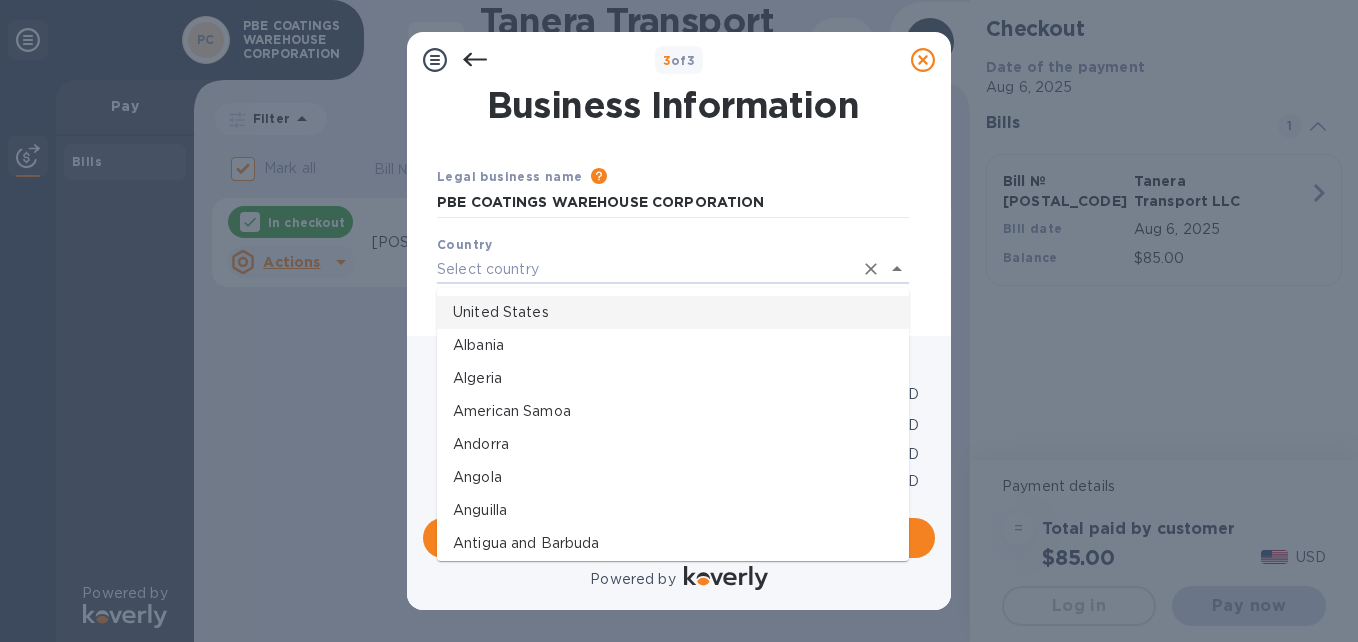 click on "United States" at bounding box center (673, 312) 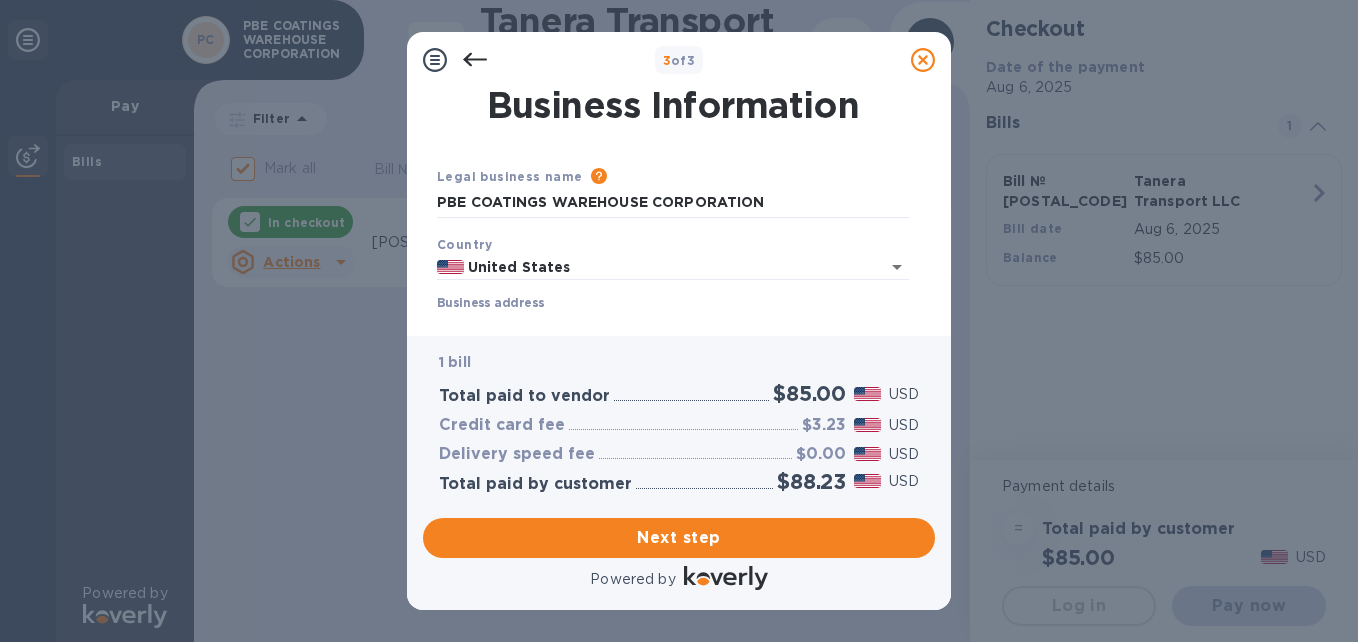 click on "Business address" at bounding box center [673, 319] 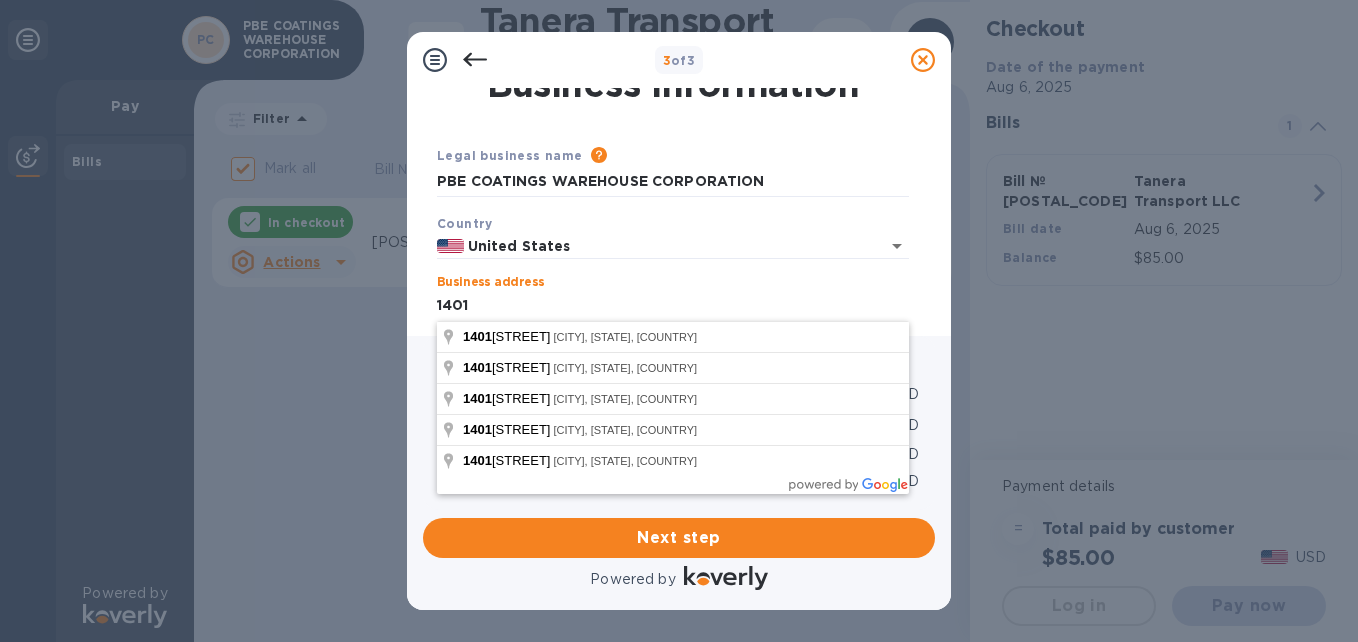 type on "[NUMBER] [STREET]" 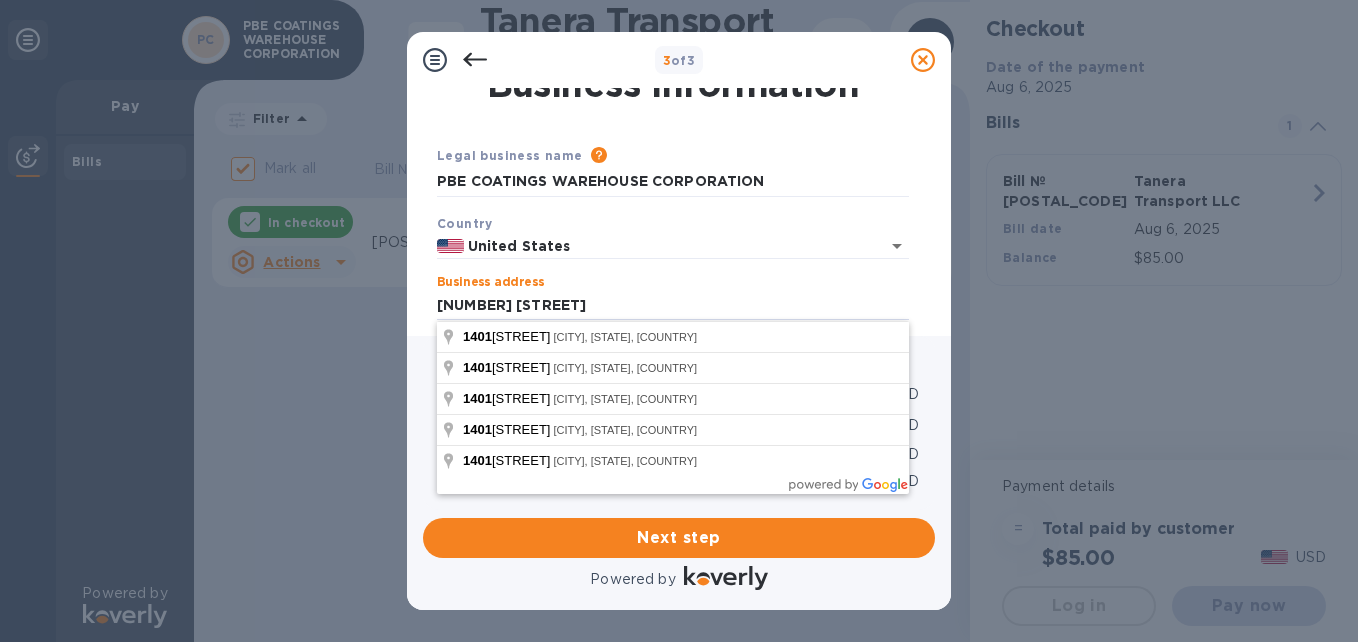 click on "Business Information Legal business name Please provide the legal name that appears on your SS-4 form issued by the IRS when the company was formed. PBE COATINGS WAREHOUSE CORPORATION Country United States Business address [NUMBER] [STREET] Address line 2 (optional) City State ZIP code Save" at bounding box center (679, 204) 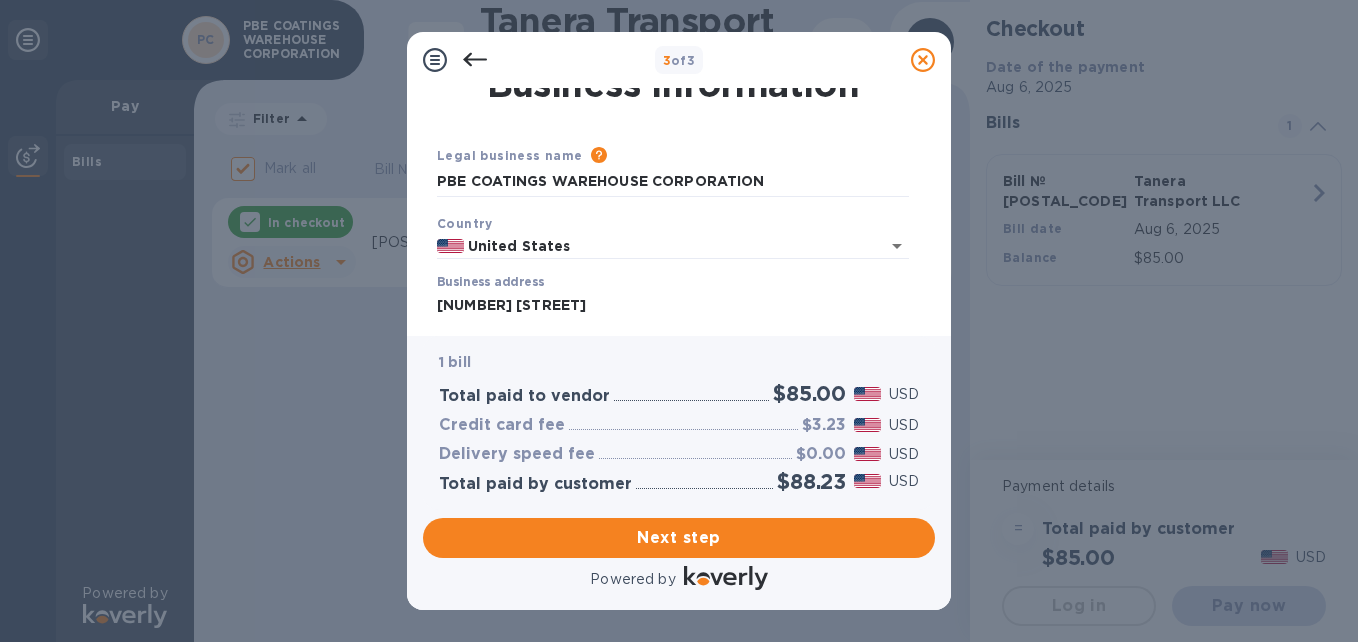 drag, startPoint x: 936, startPoint y: 176, endPoint x: 933, endPoint y: 191, distance: 15.297058 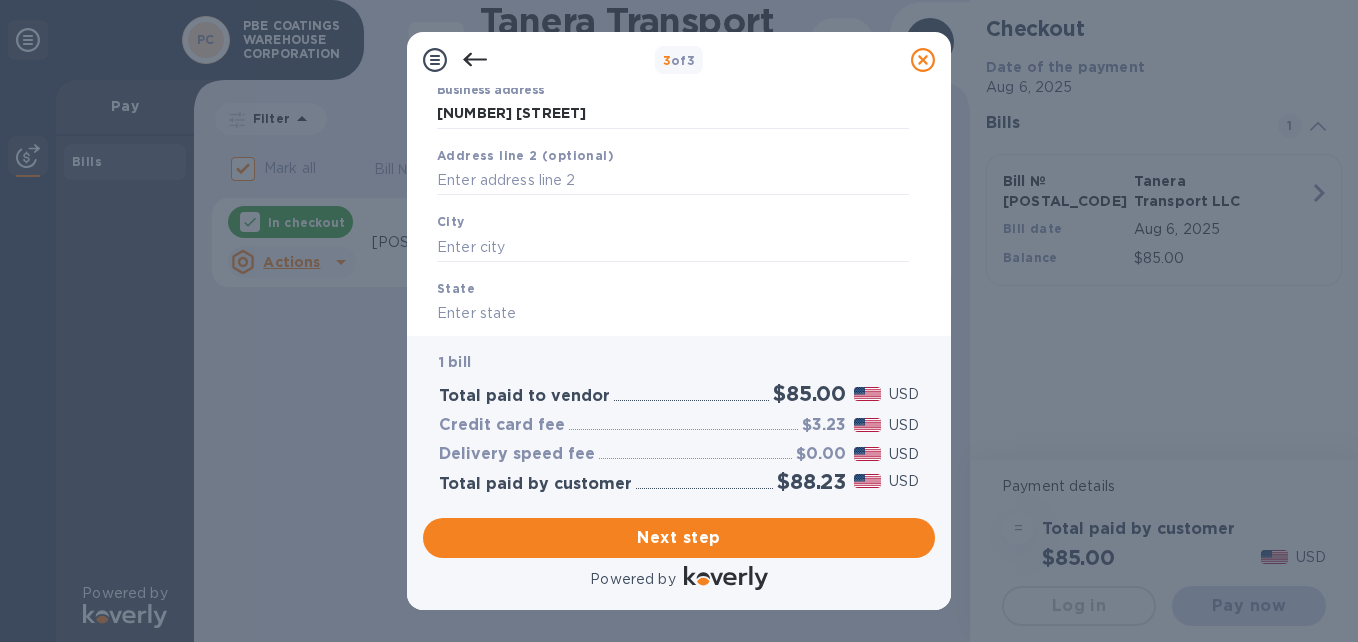 scroll, scrollTop: 213, scrollLeft: 0, axis: vertical 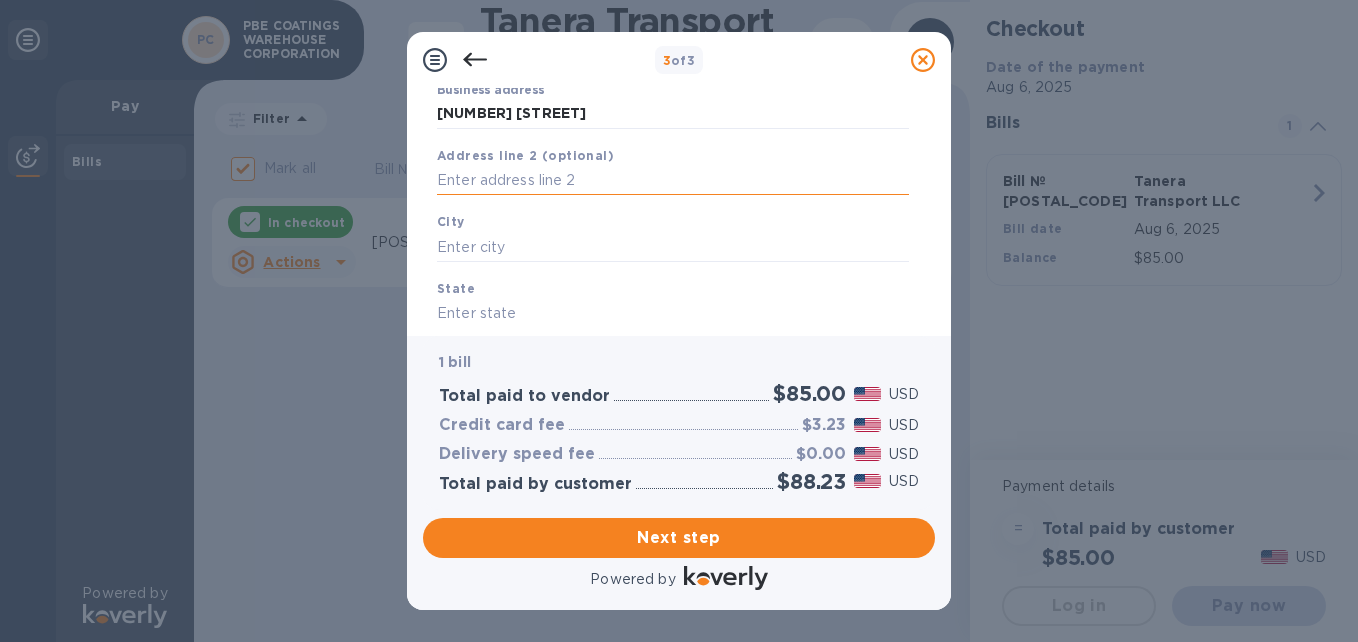 click at bounding box center (673, 181) 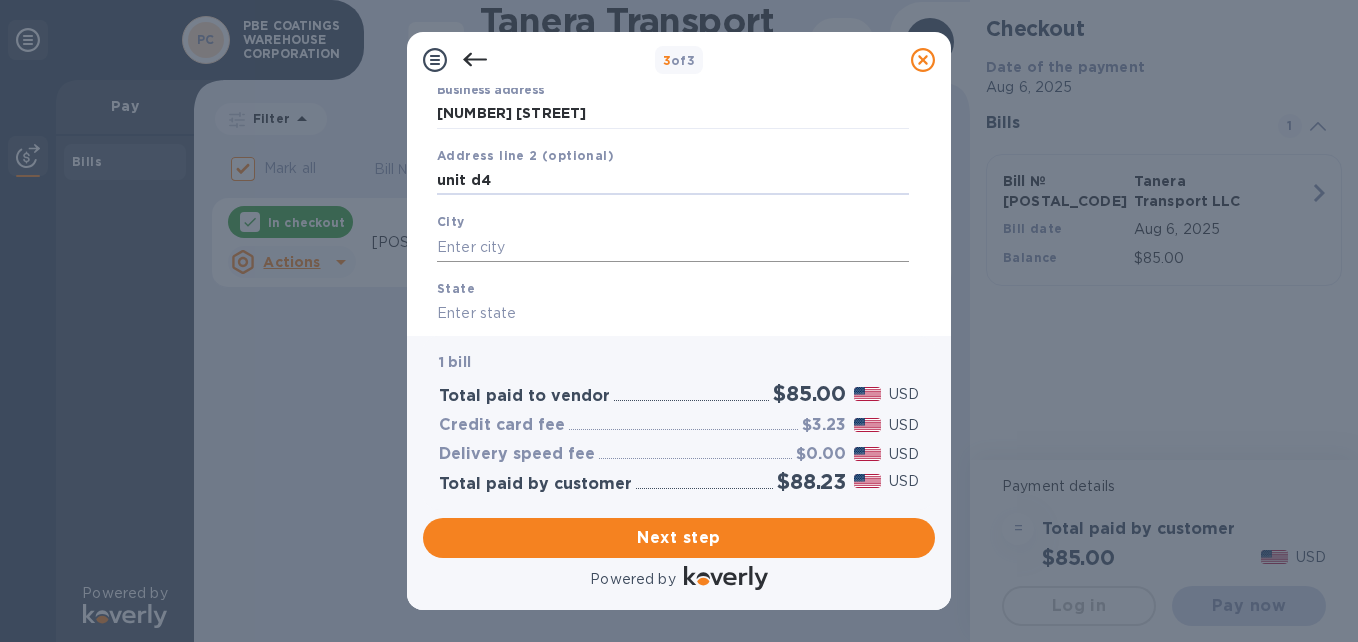 type on "unit d4" 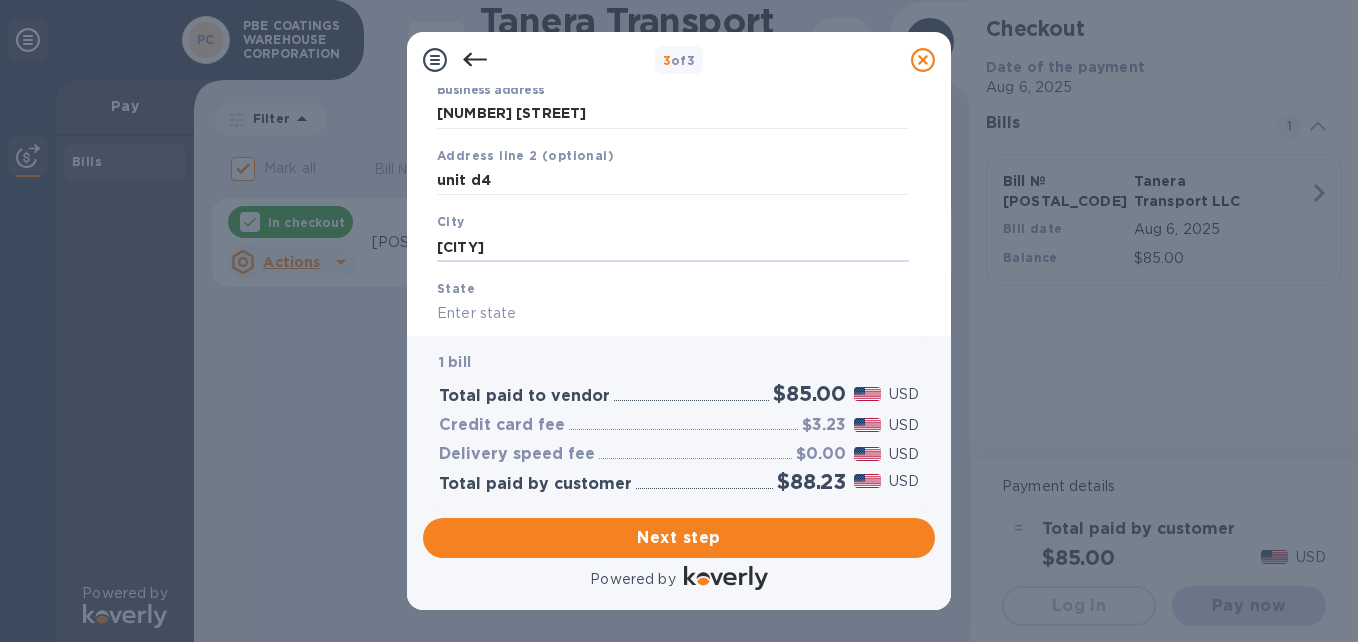 type on "[CITY]" 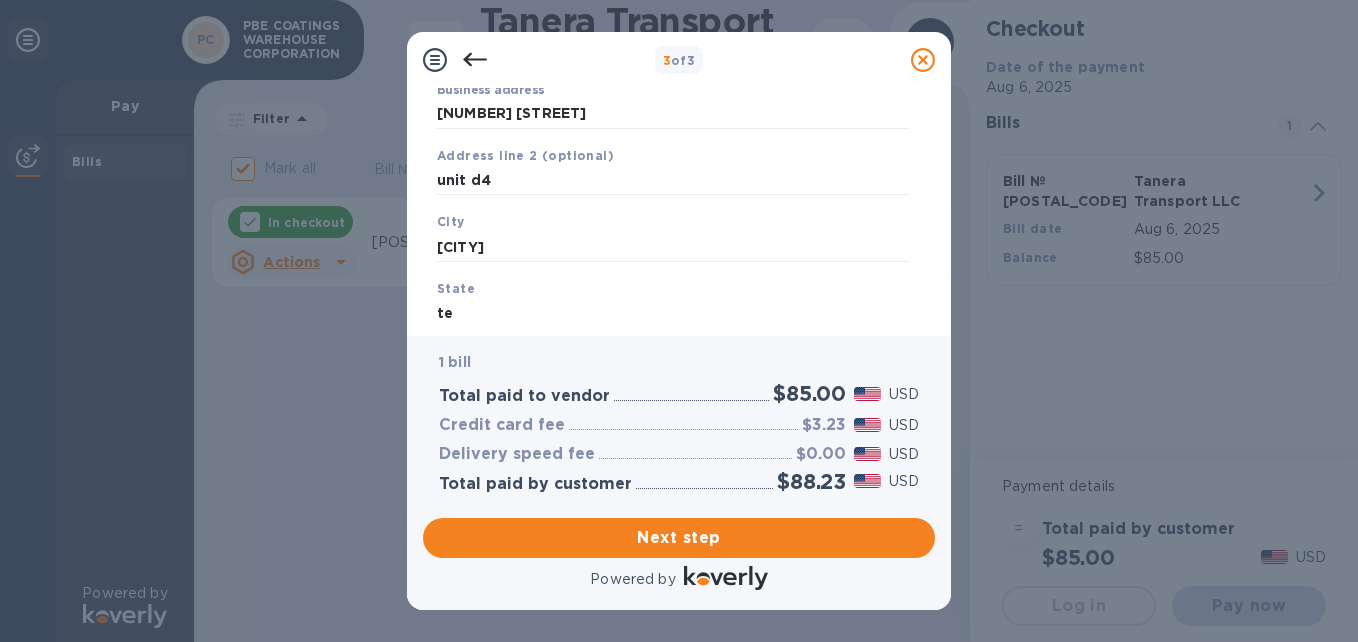 scroll, scrollTop: 214, scrollLeft: 0, axis: vertical 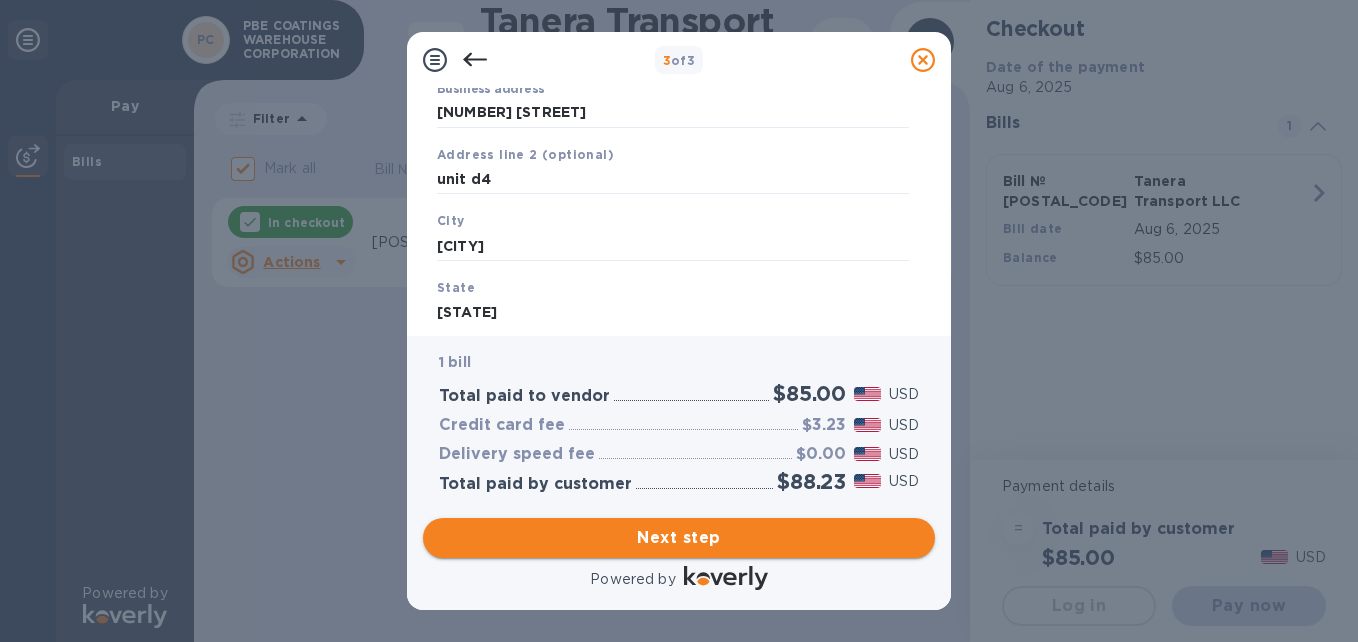 type on "[STATE]" 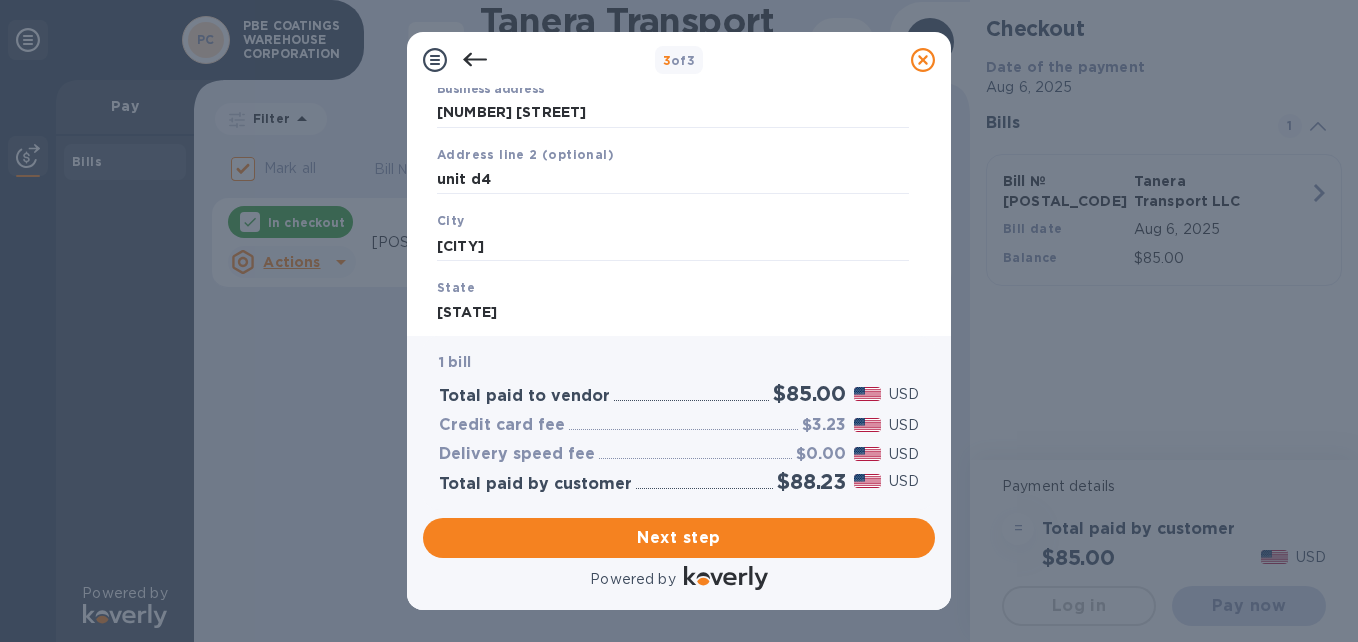 drag, startPoint x: 921, startPoint y: 234, endPoint x: 919, endPoint y: 264, distance: 30.066593 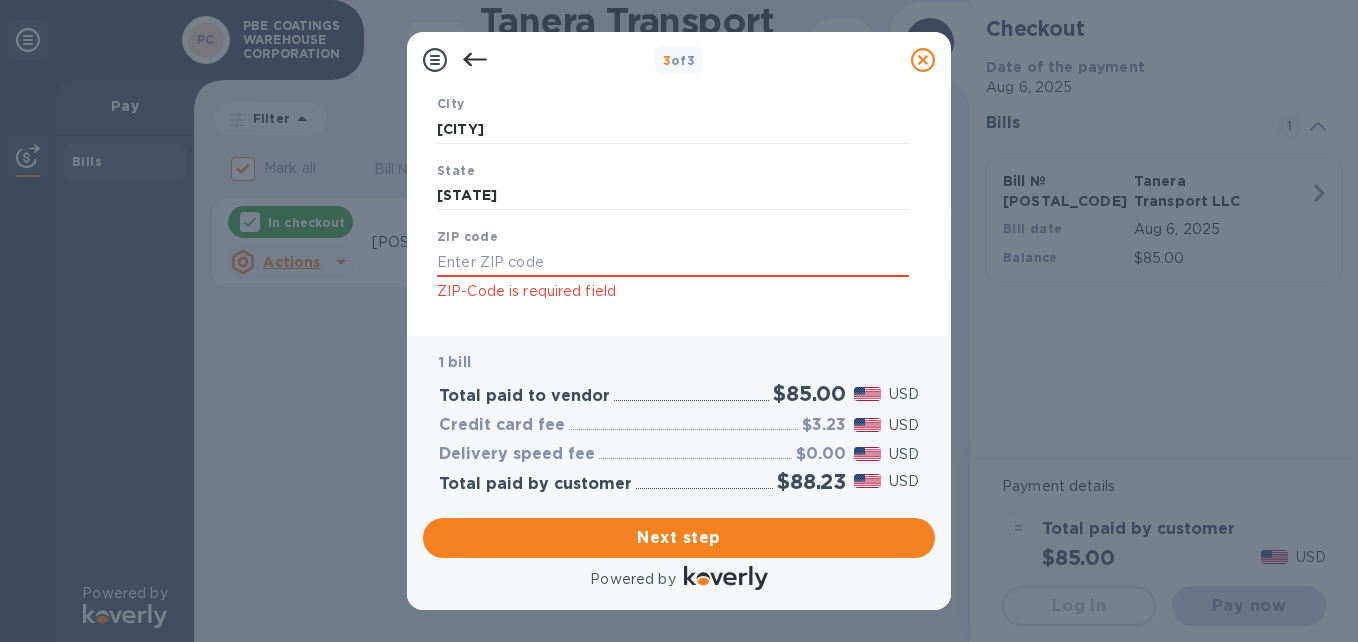 scroll, scrollTop: 362, scrollLeft: 0, axis: vertical 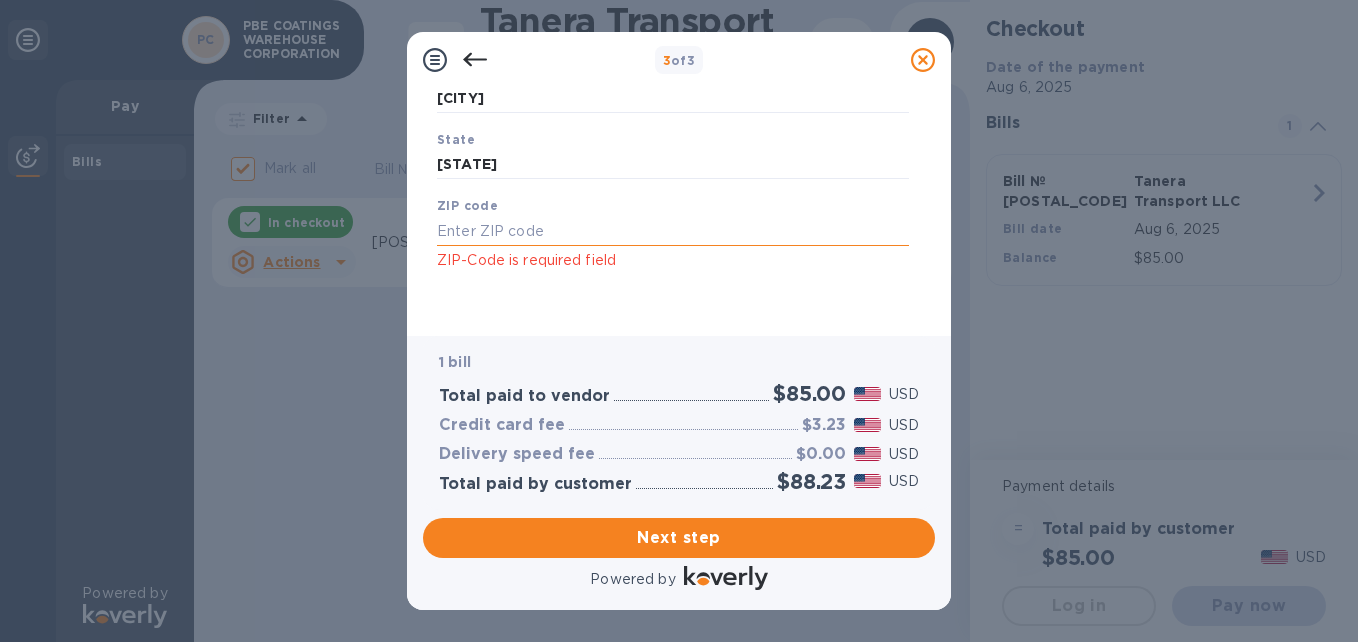click at bounding box center (673, 231) 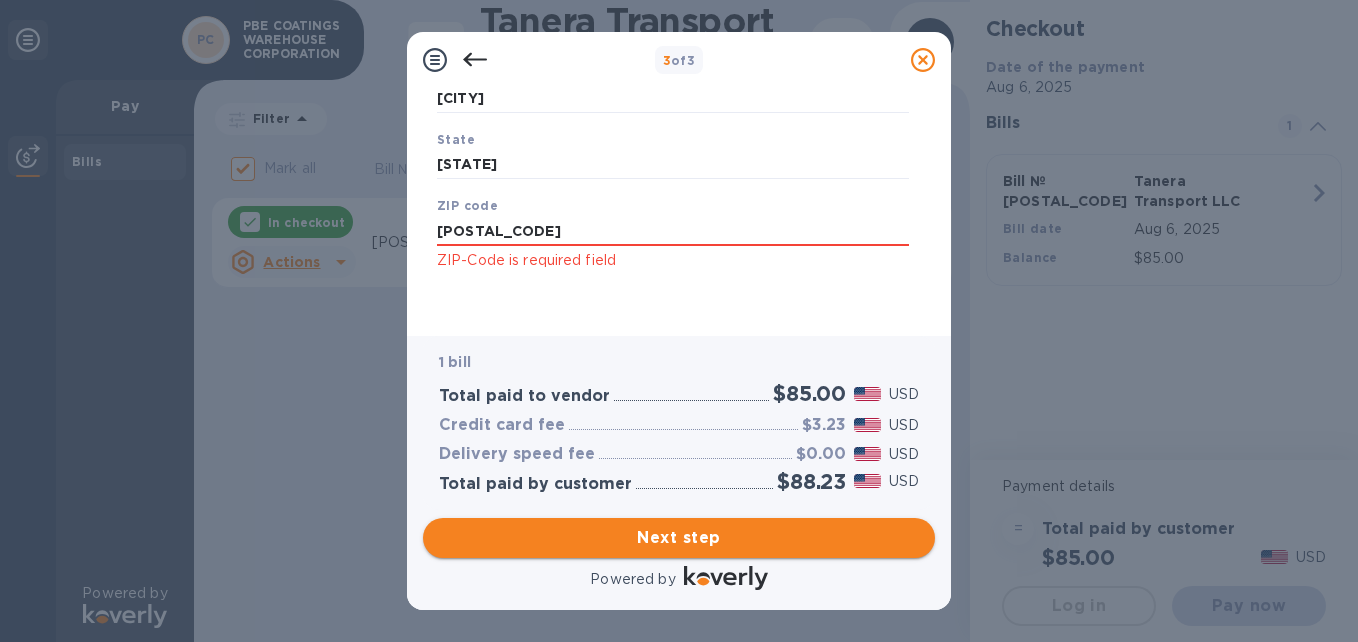 type on "[POSTAL_CODE]" 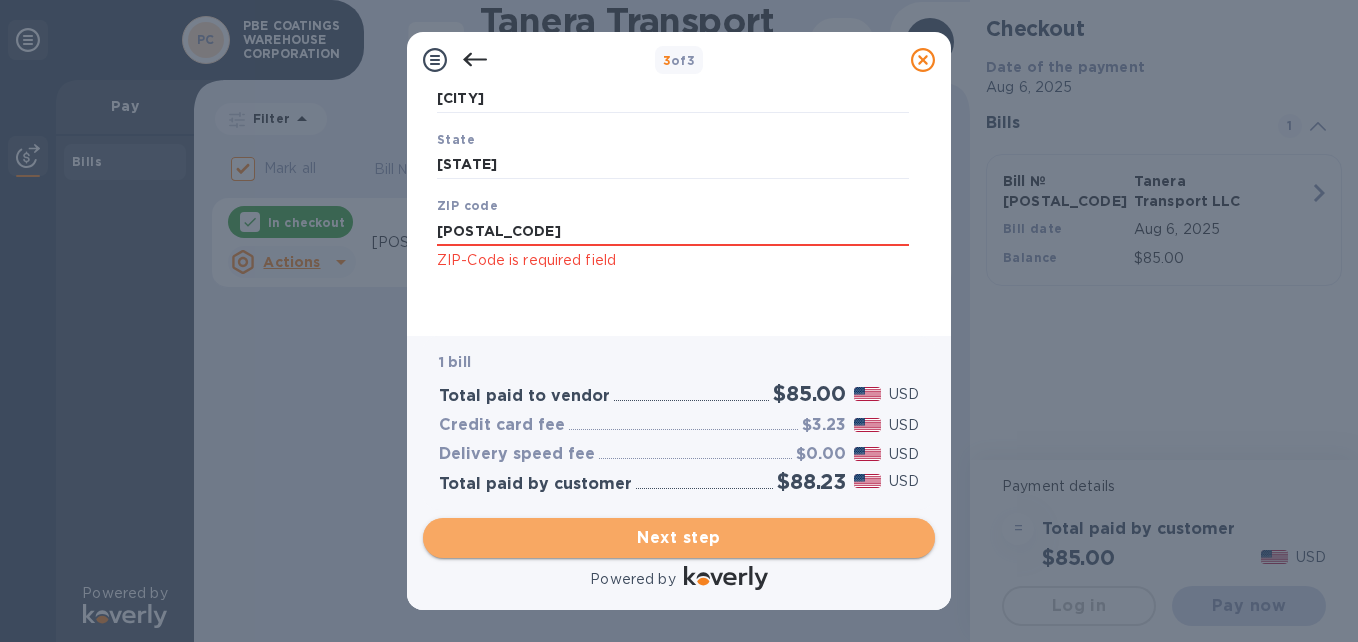 click on "Next step" at bounding box center (679, 538) 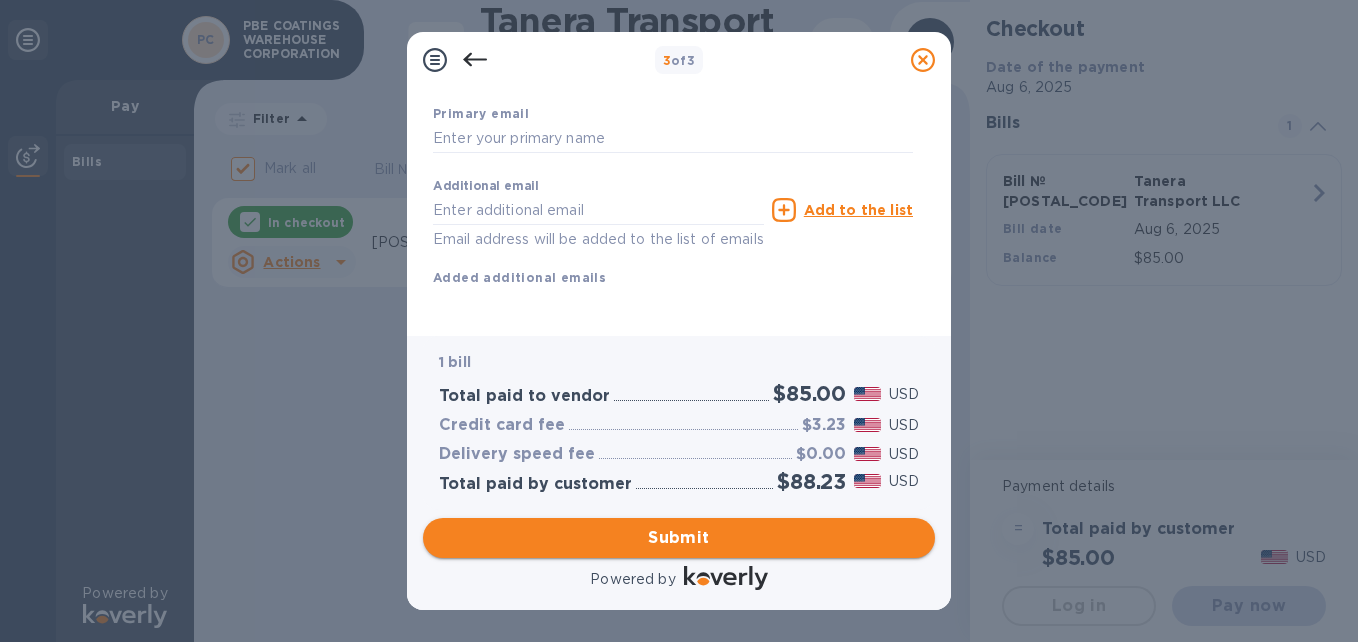 click on "Submit" at bounding box center [679, 538] 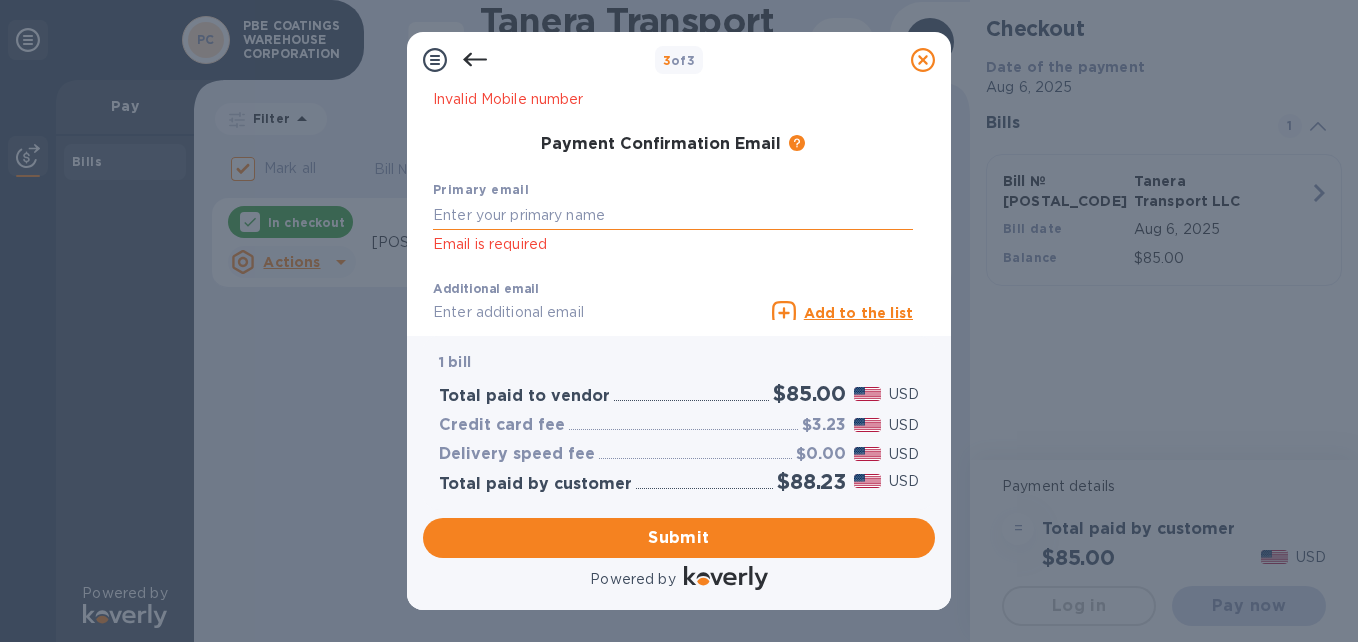 click at bounding box center (673, 215) 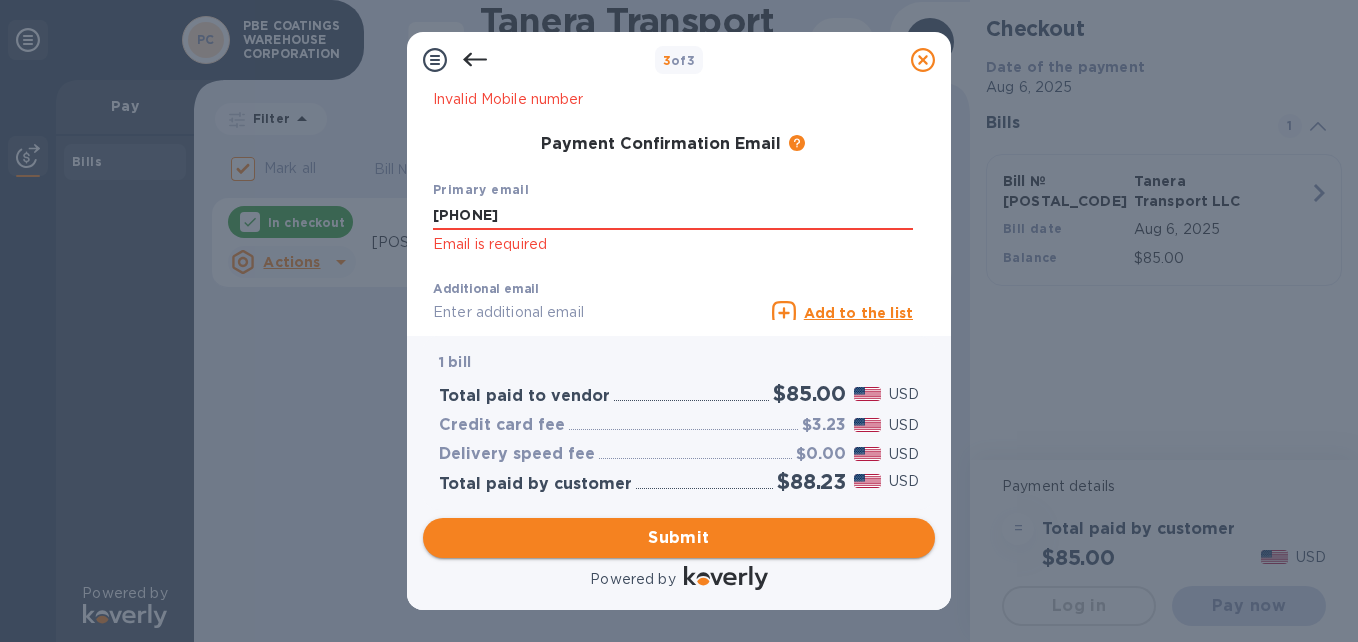 type on "[PHONE]" 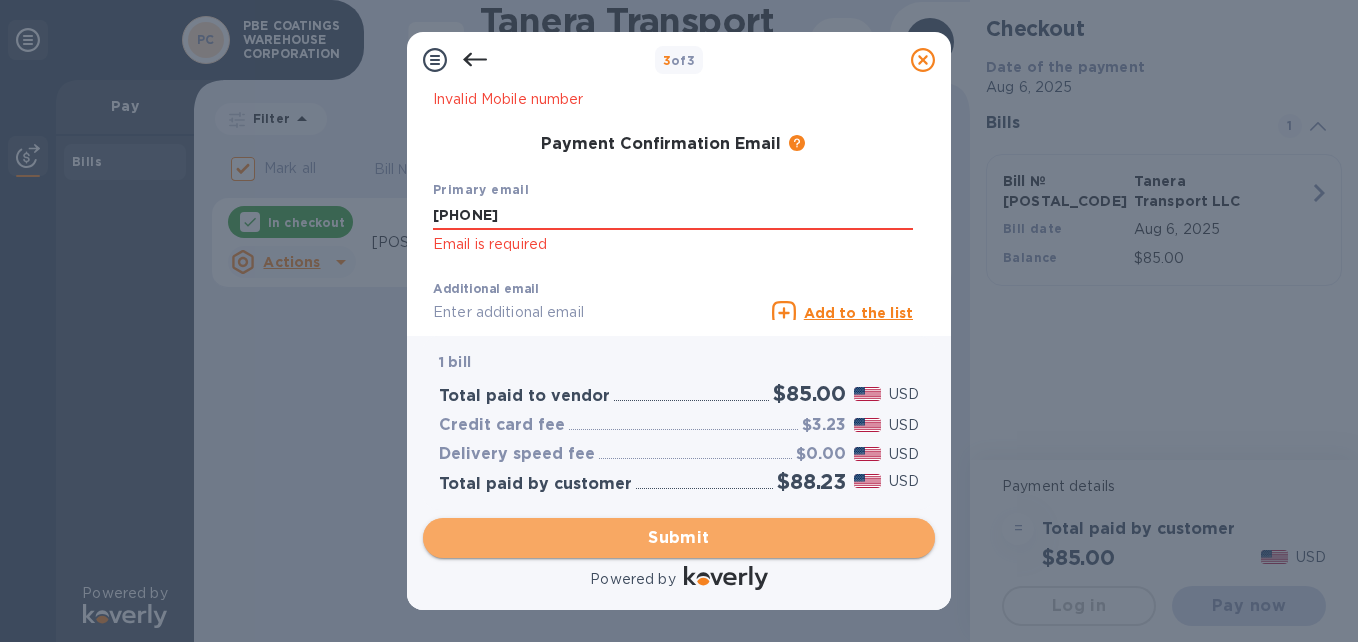 click on "Submit" at bounding box center [679, 538] 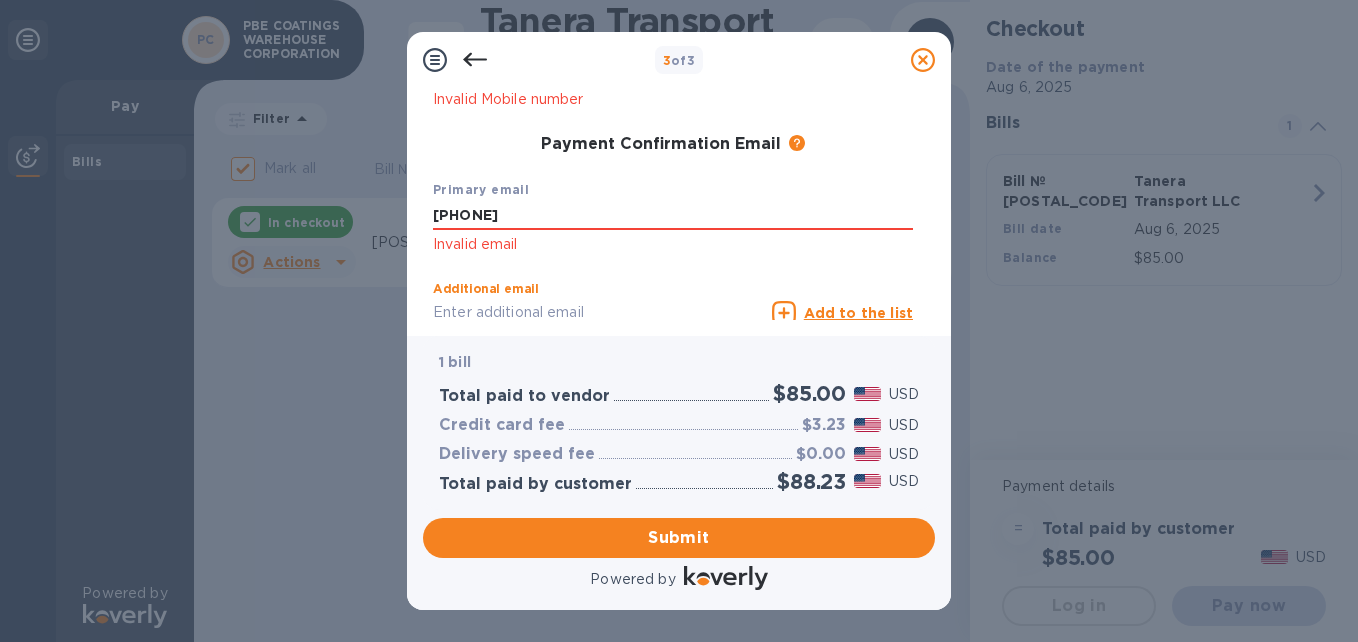 click at bounding box center (598, 313) 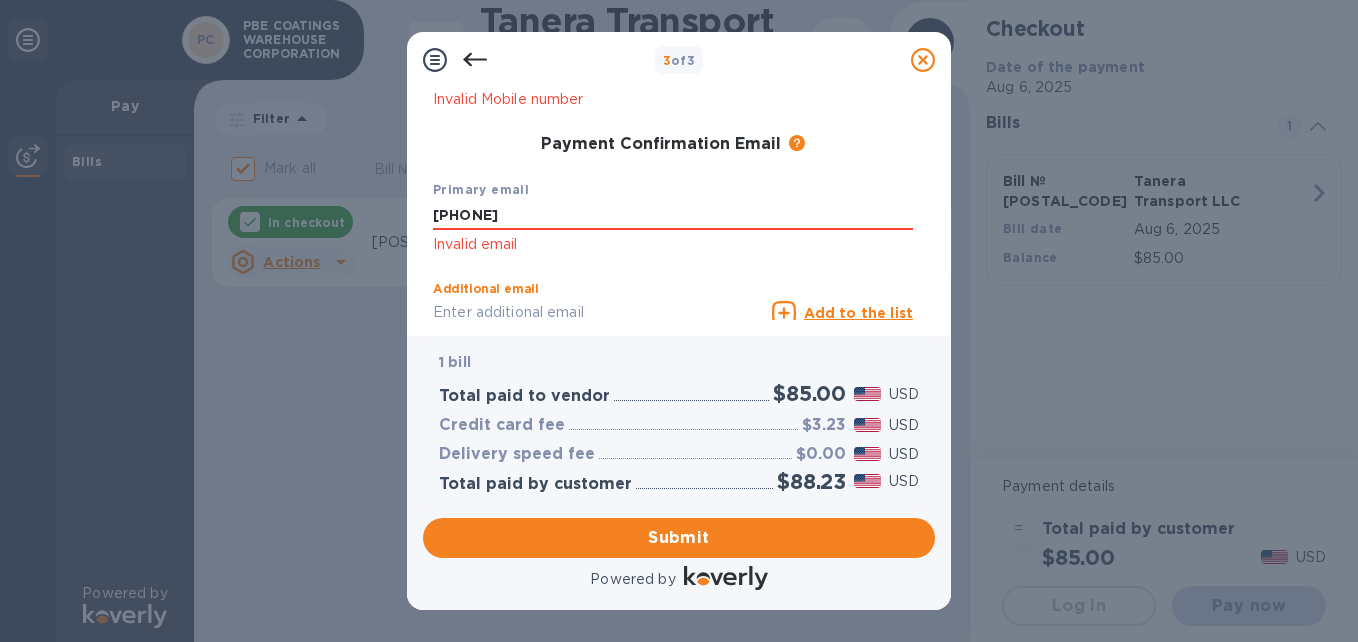 type on "[EMAIL]" 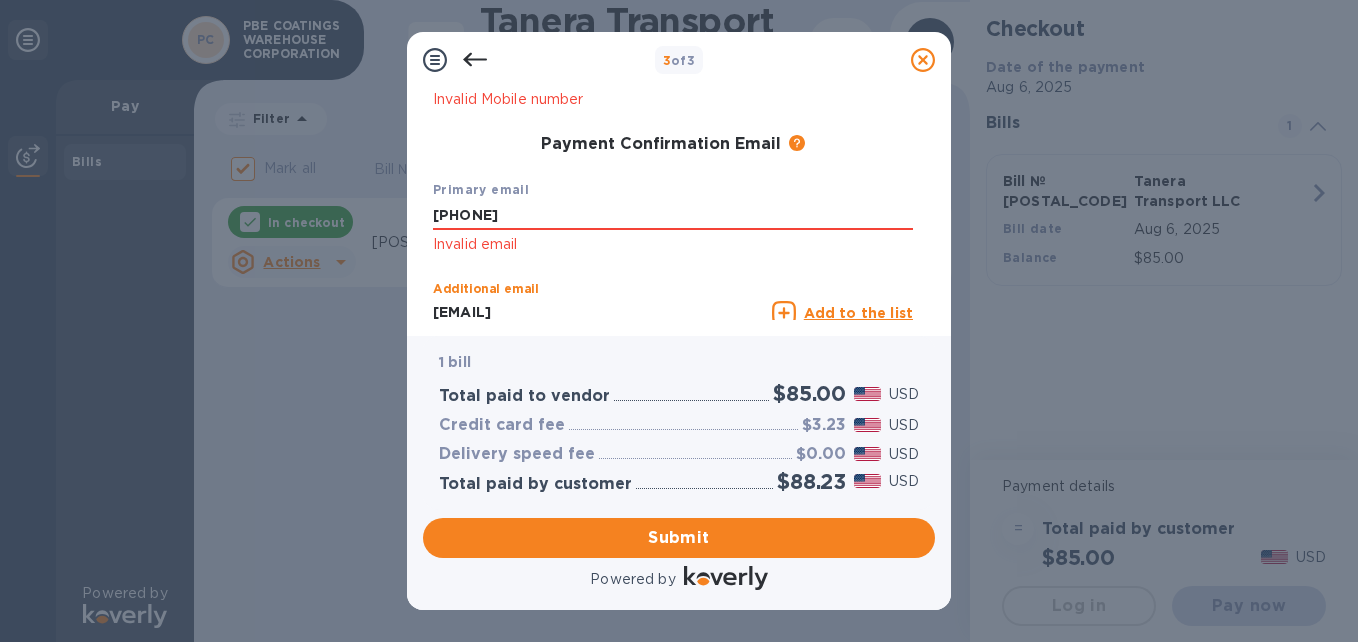 type on "[FIRST]" 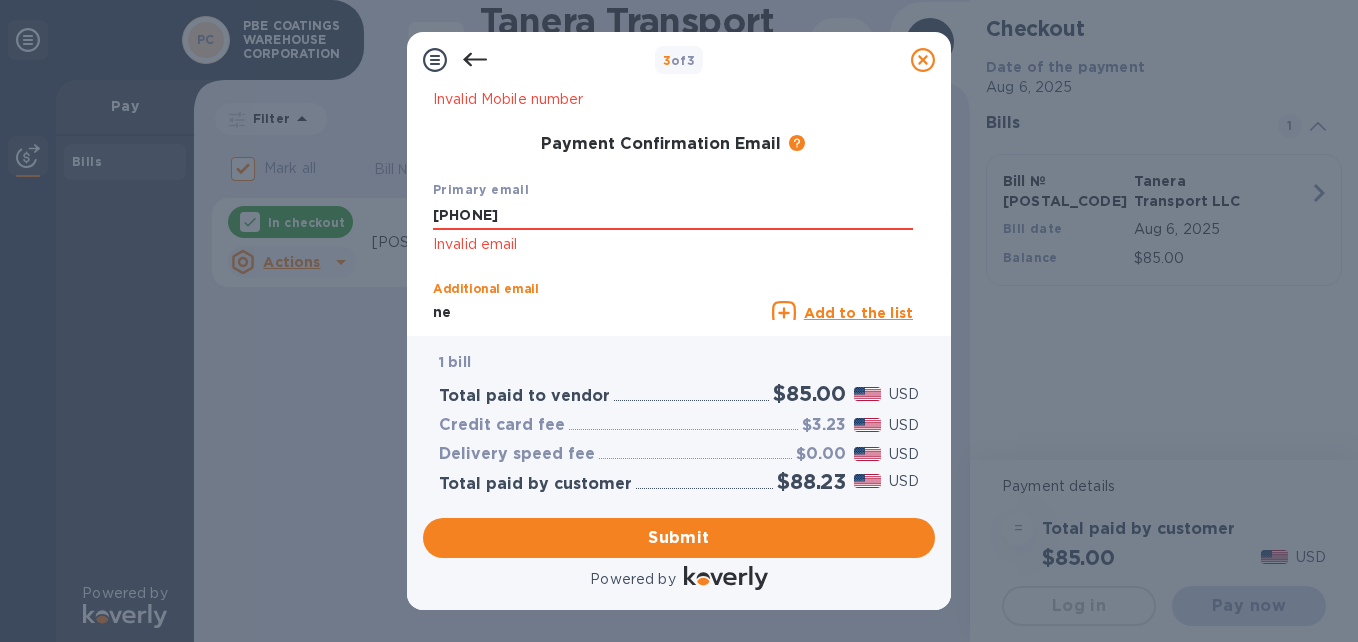 type on "n" 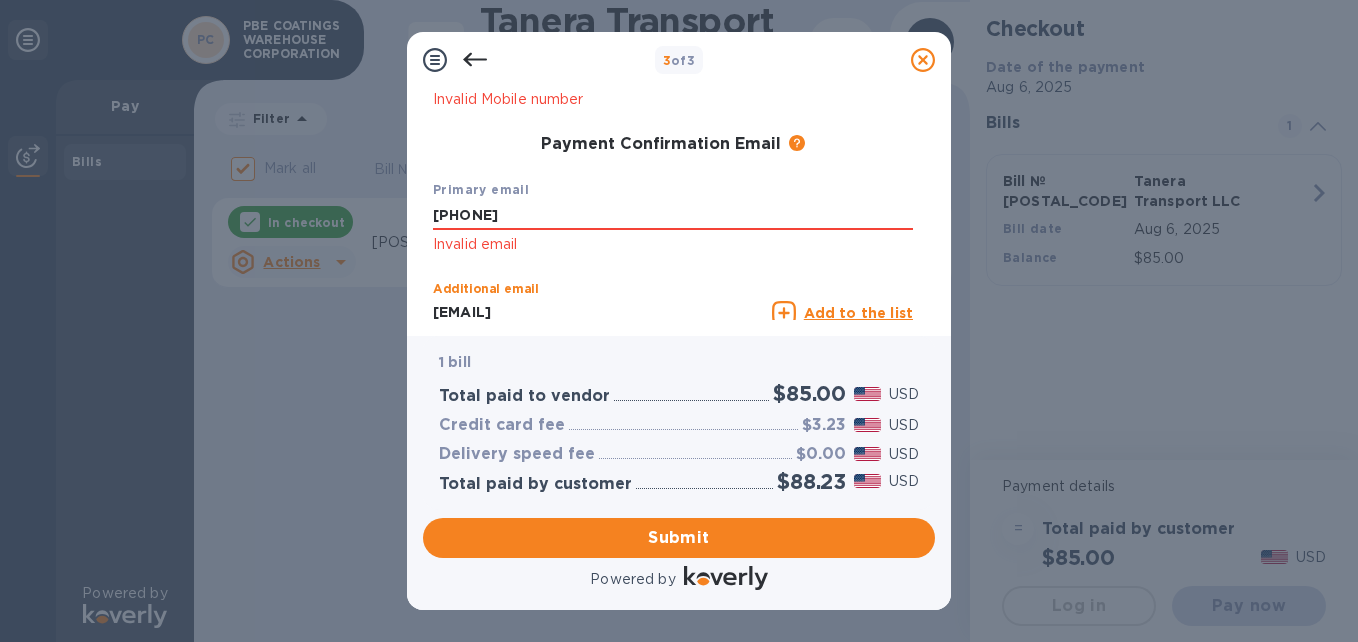 type on "[EMAIL]" 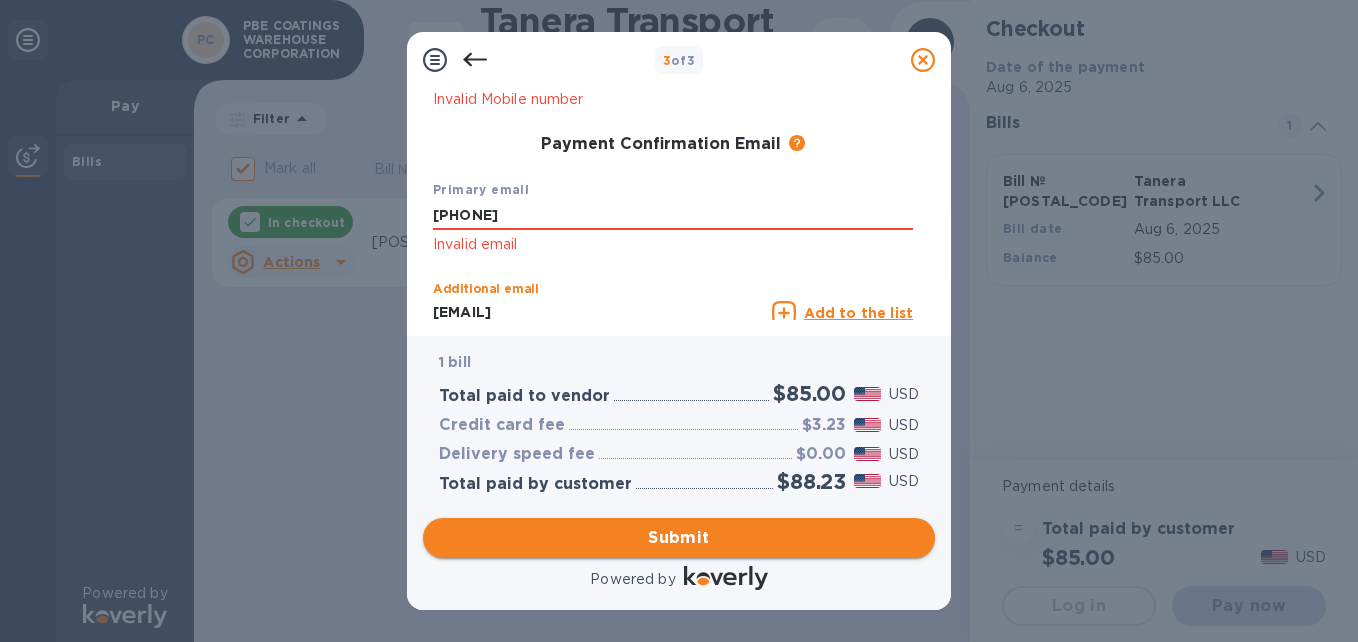 click on "Submit" at bounding box center (679, 538) 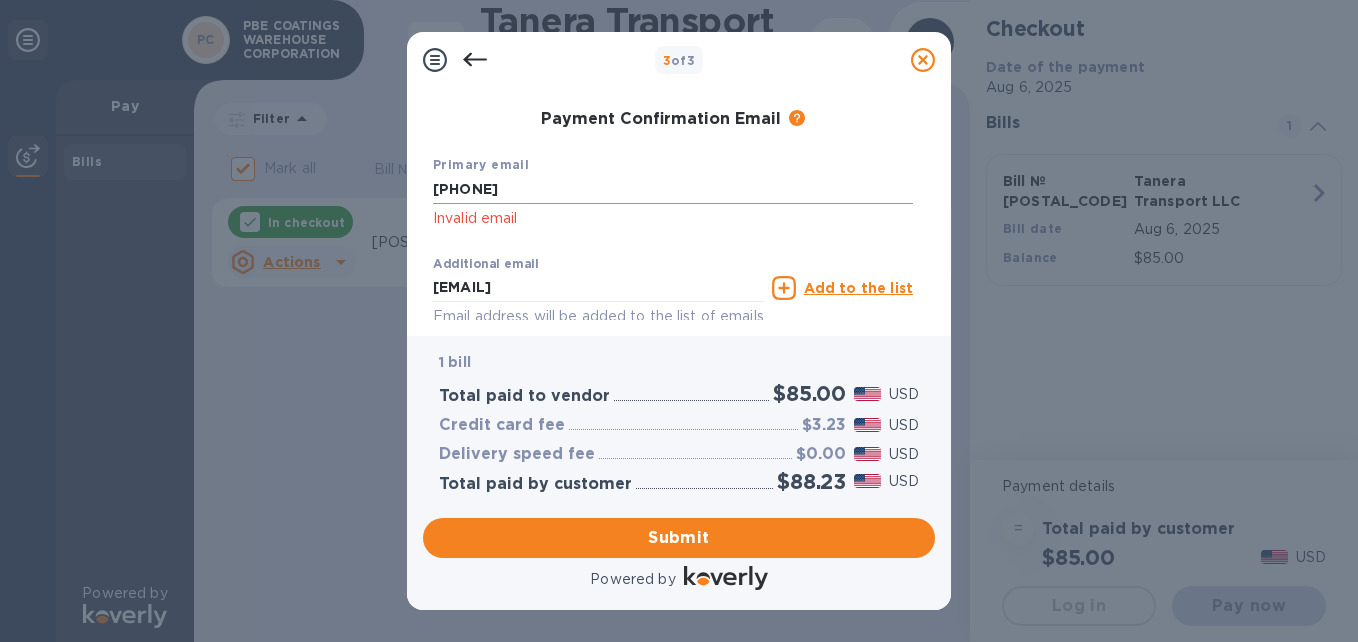 click on "[PHONE]" at bounding box center [673, 190] 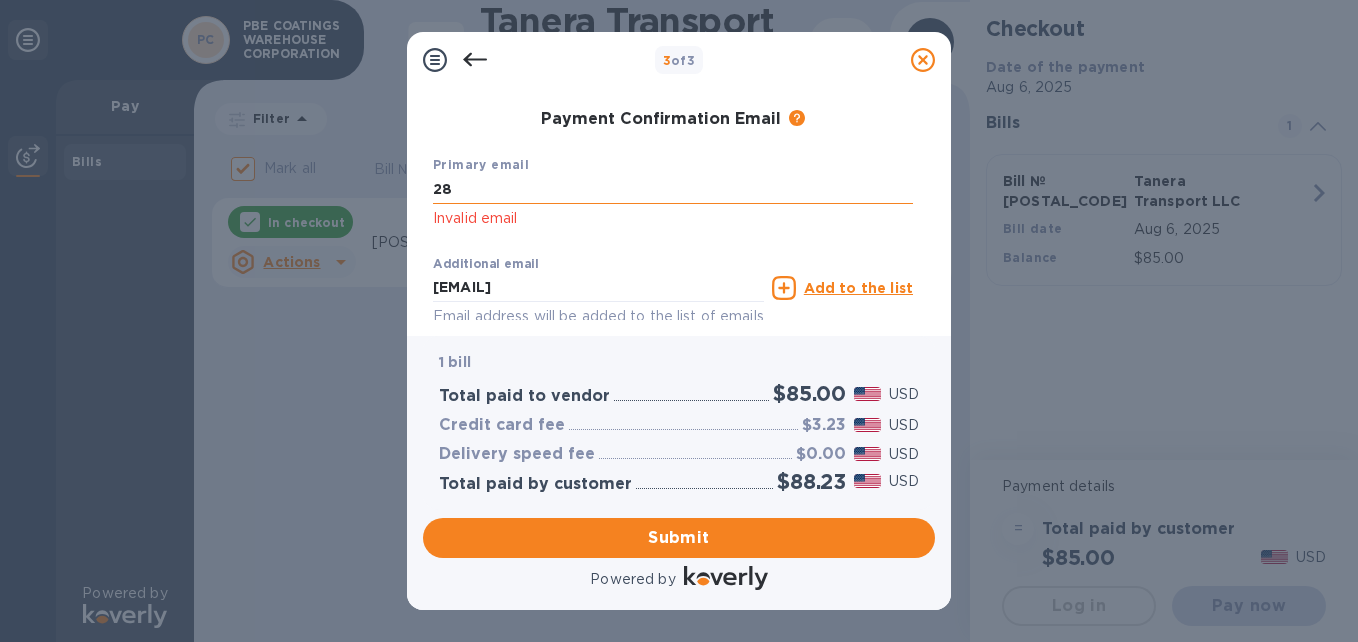 type on "2" 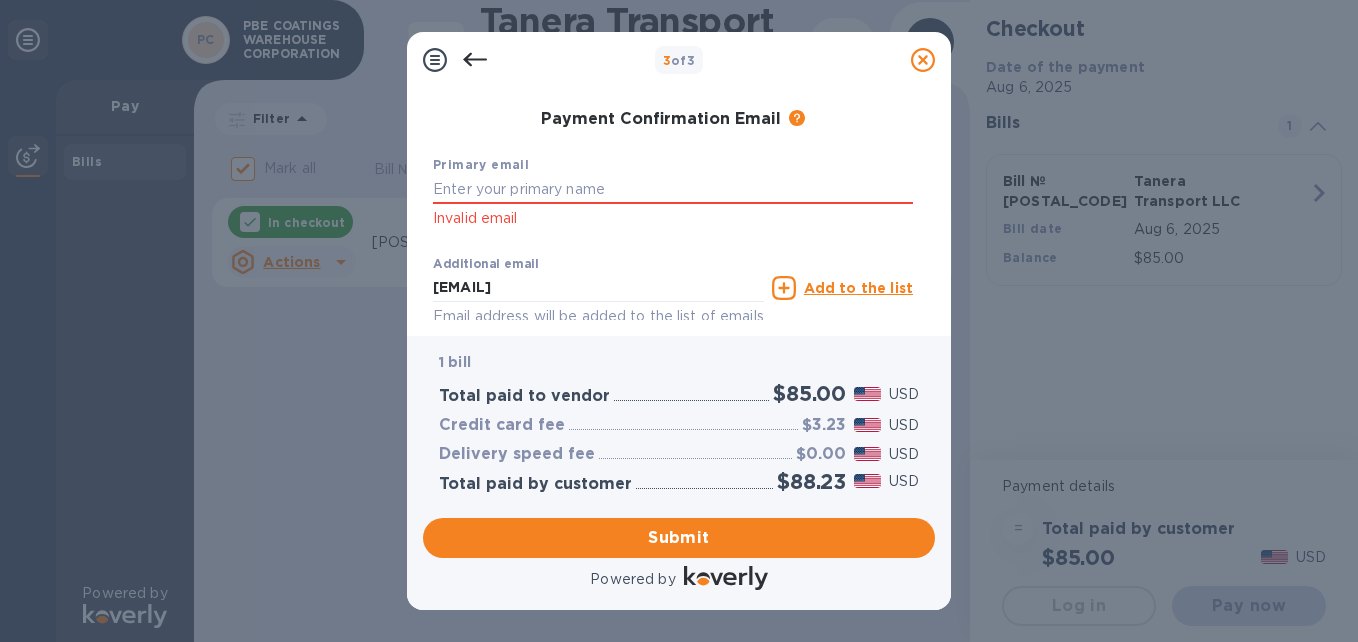 click on "Payment Confirmation Email The added email addresses will be used to send the payment confirmation." at bounding box center [673, 120] 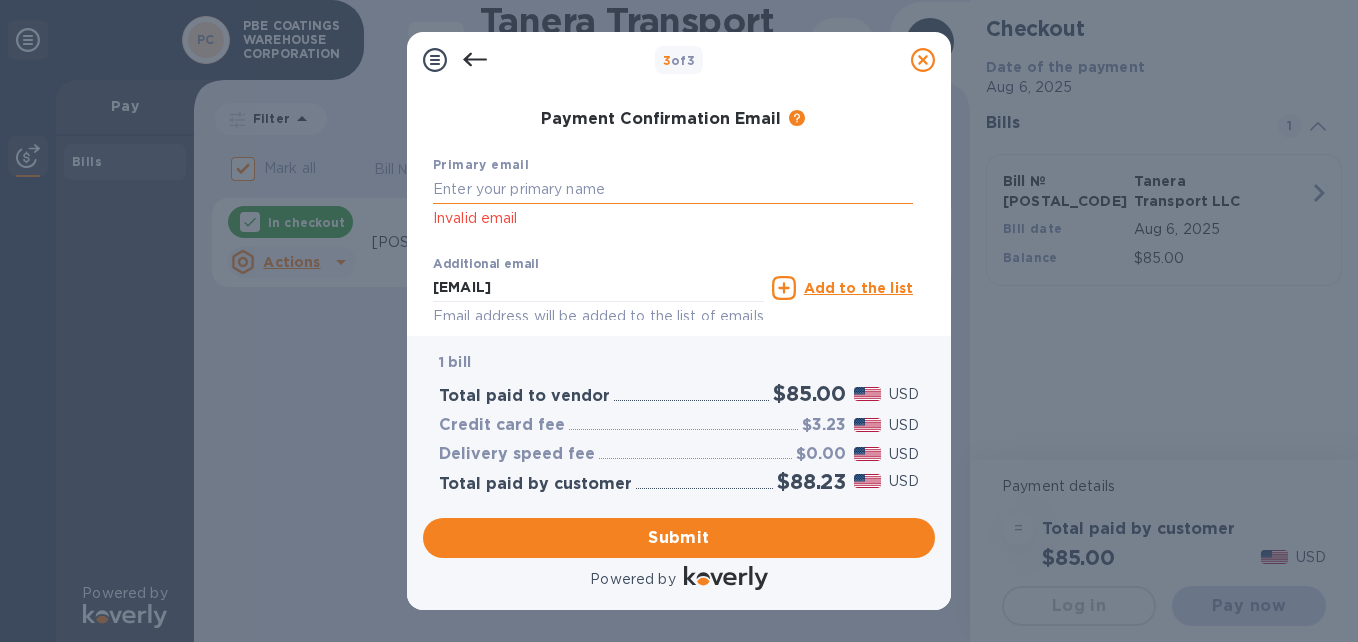 click at bounding box center (673, 190) 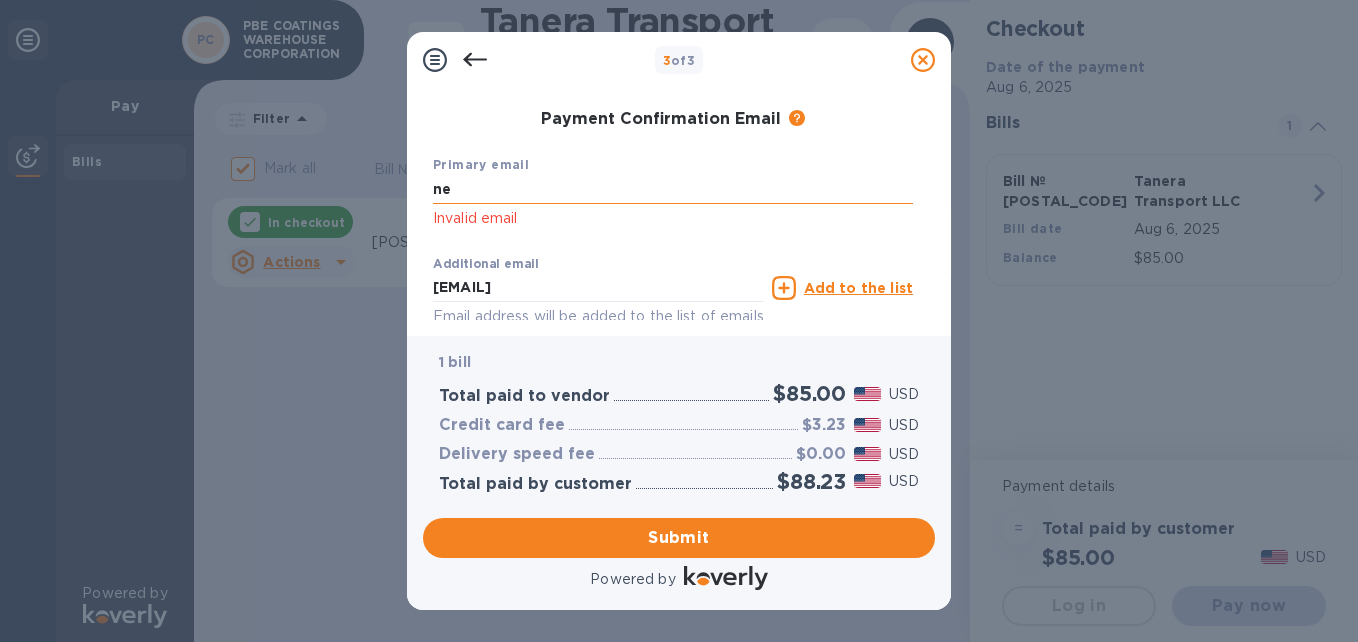 type on "n" 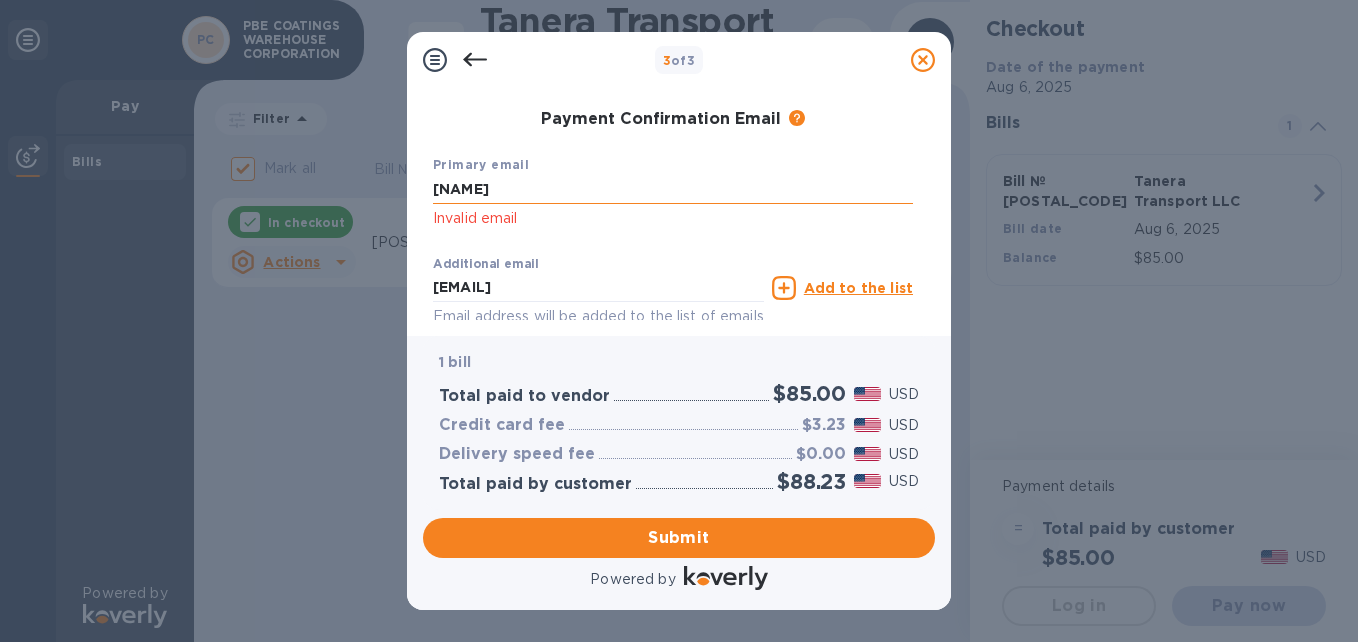 type on "[EMAIL]" 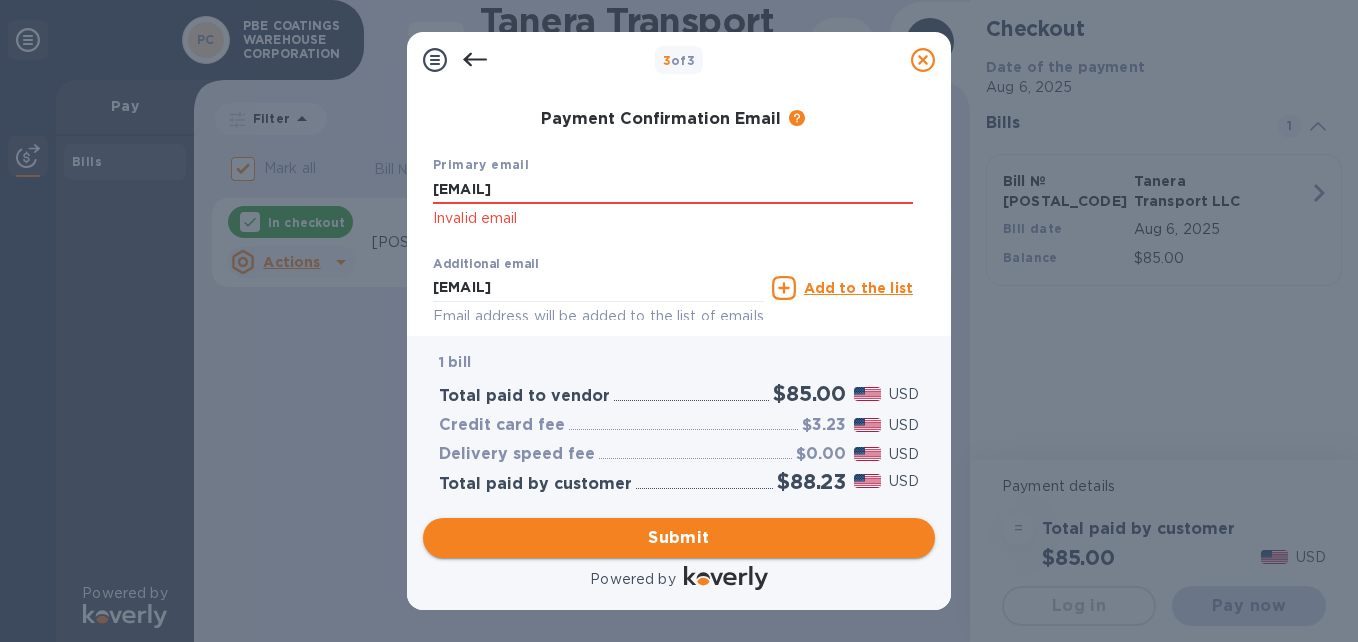 click on "Submit" at bounding box center (679, 538) 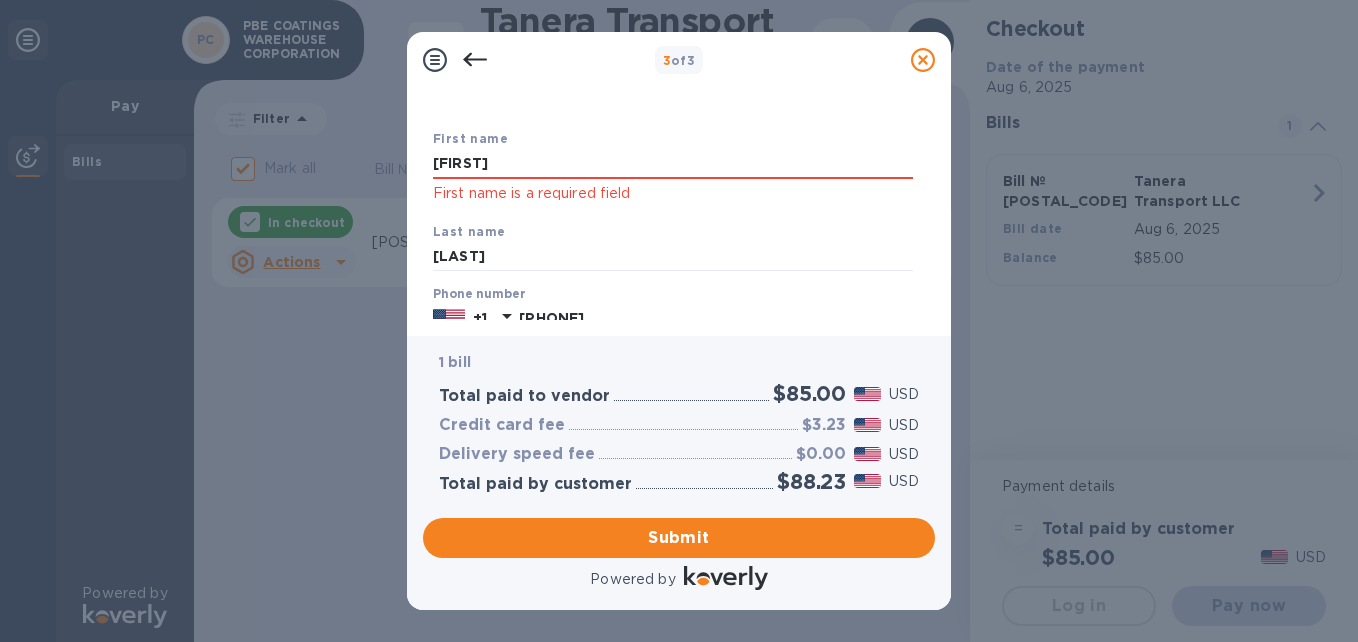 scroll, scrollTop: 94, scrollLeft: 0, axis: vertical 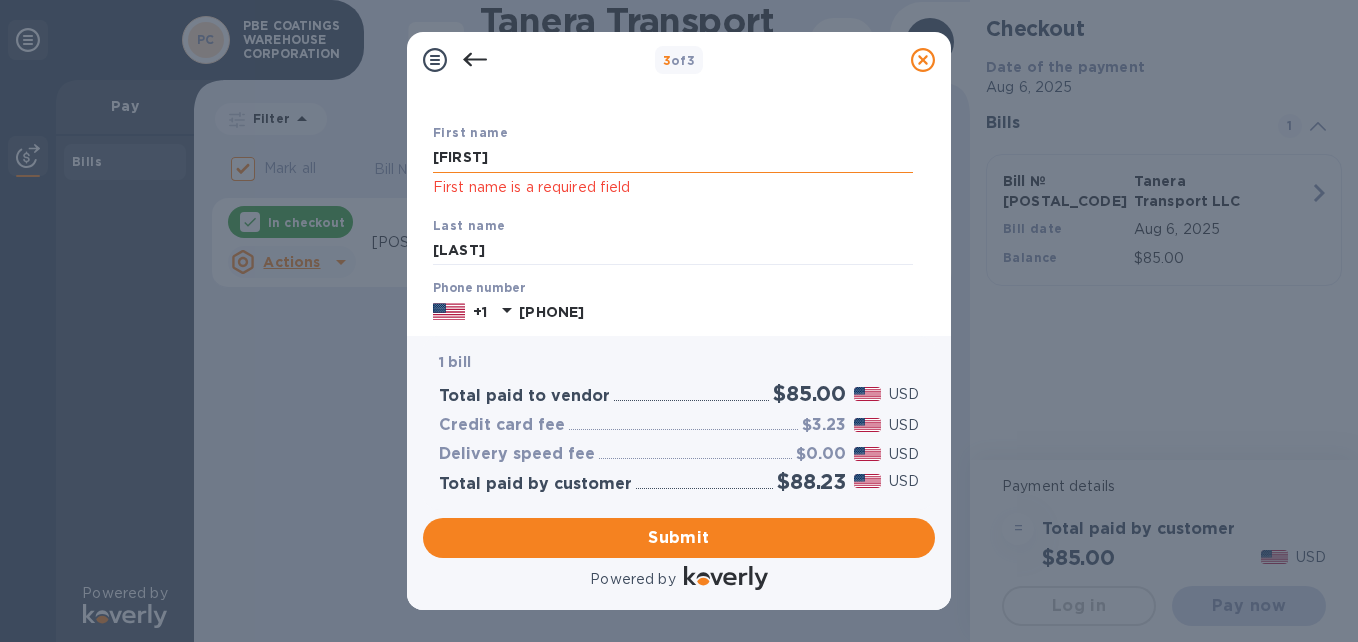 click on "[FIRST]" at bounding box center [673, 158] 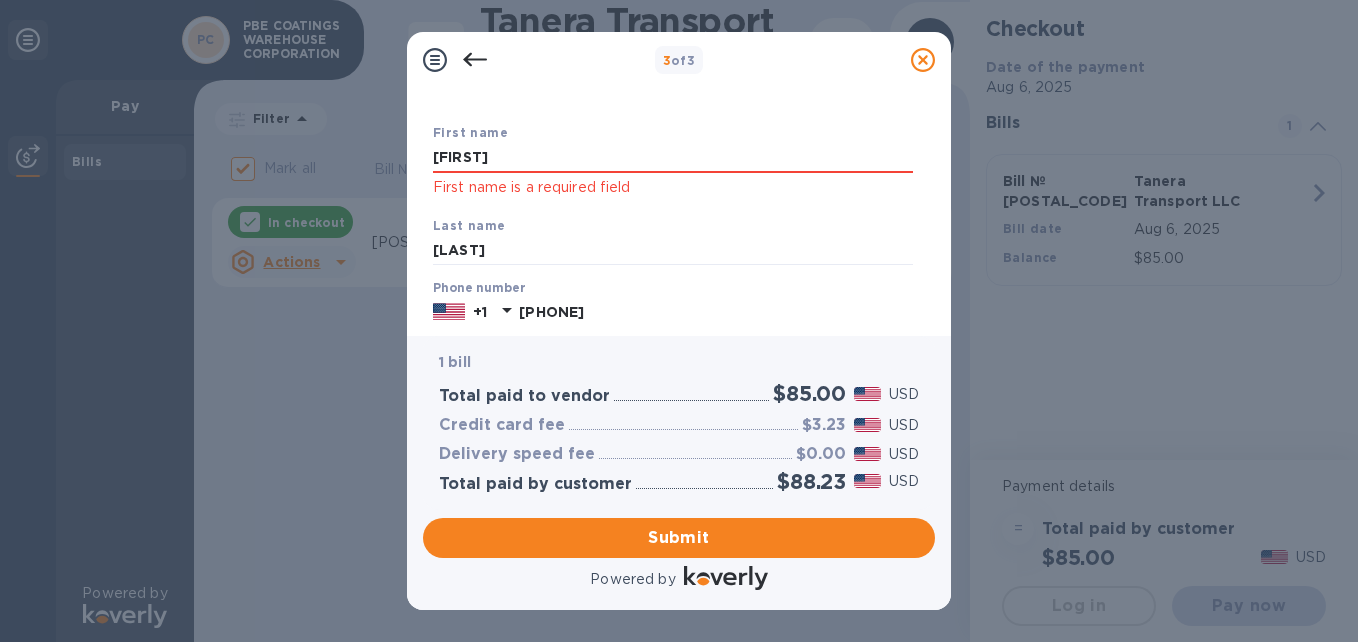 type on "[FIRST]" 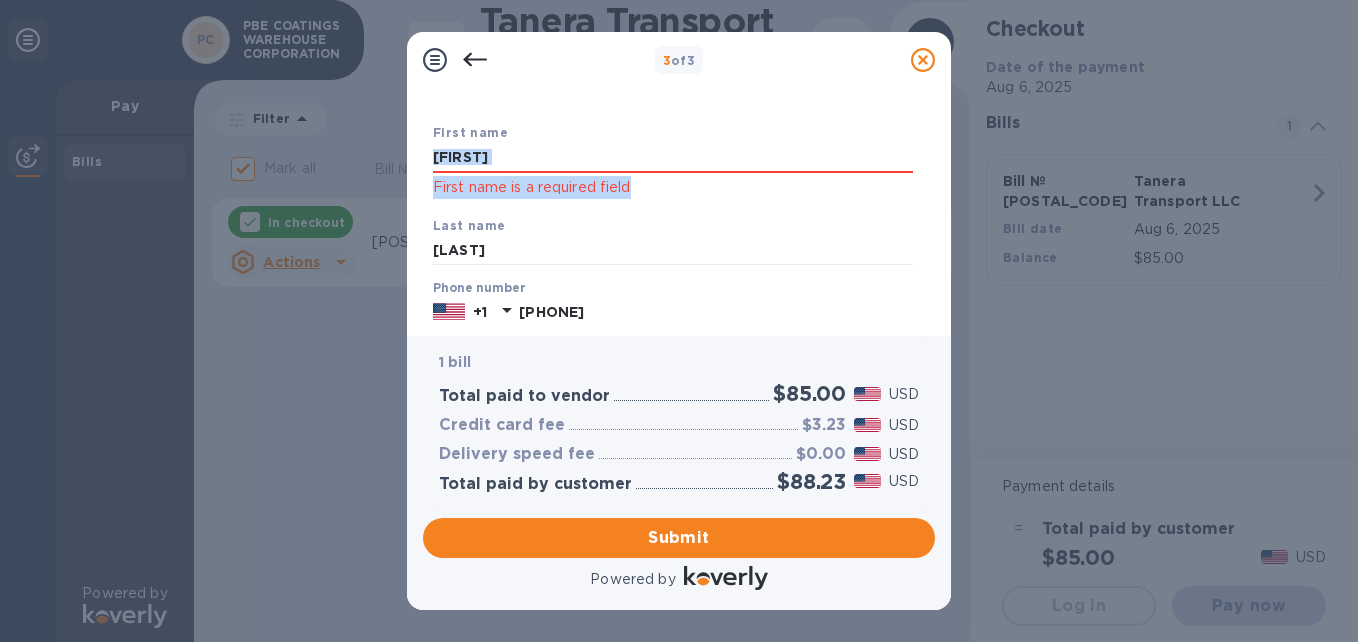 drag, startPoint x: 926, startPoint y: 168, endPoint x: 926, endPoint y: 125, distance: 43 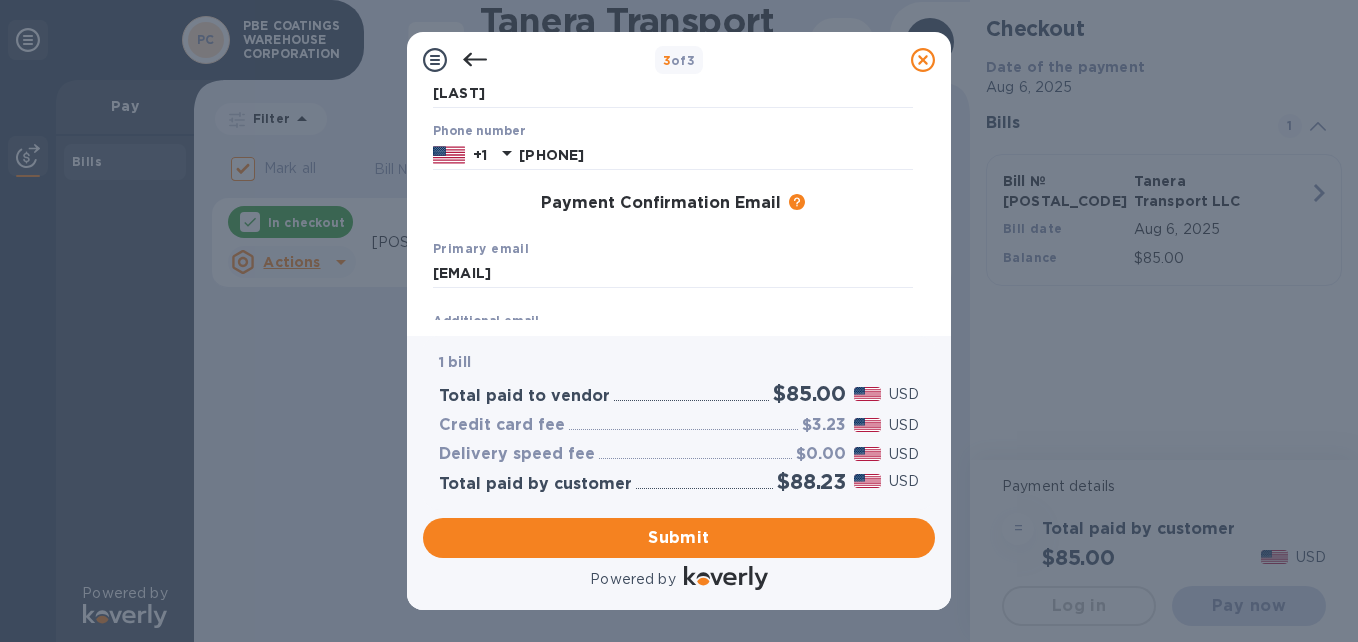 scroll, scrollTop: 259, scrollLeft: 0, axis: vertical 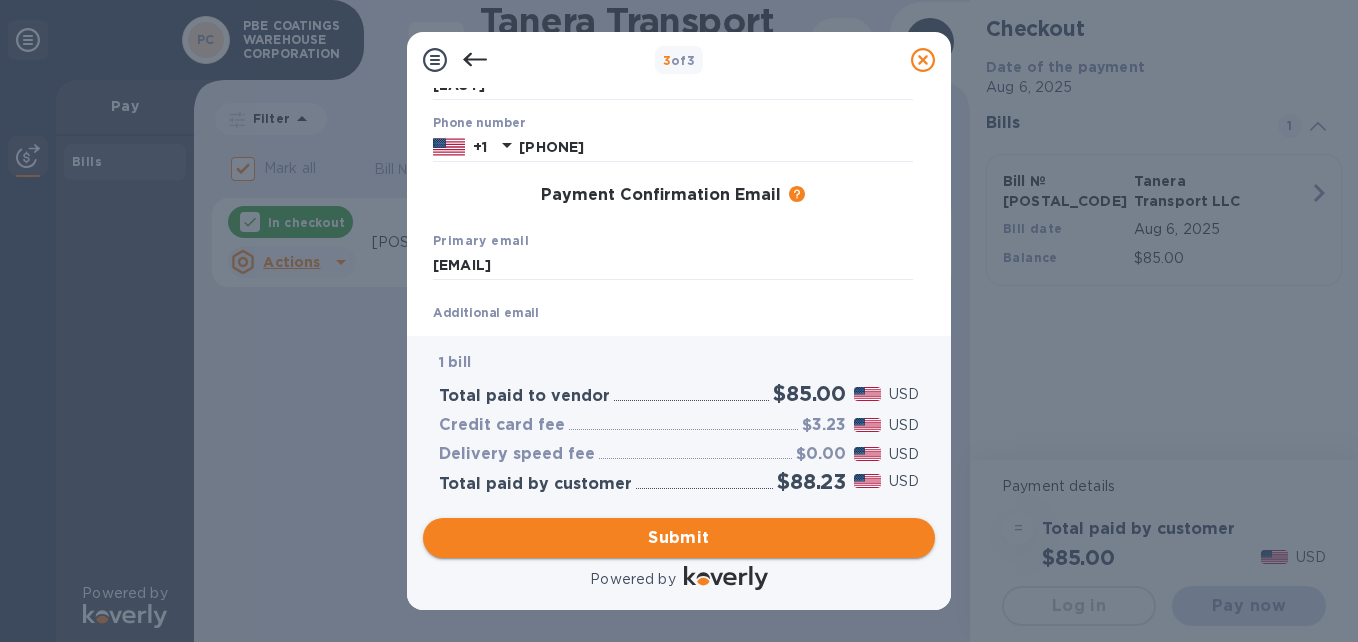 click on "Submit" at bounding box center [679, 538] 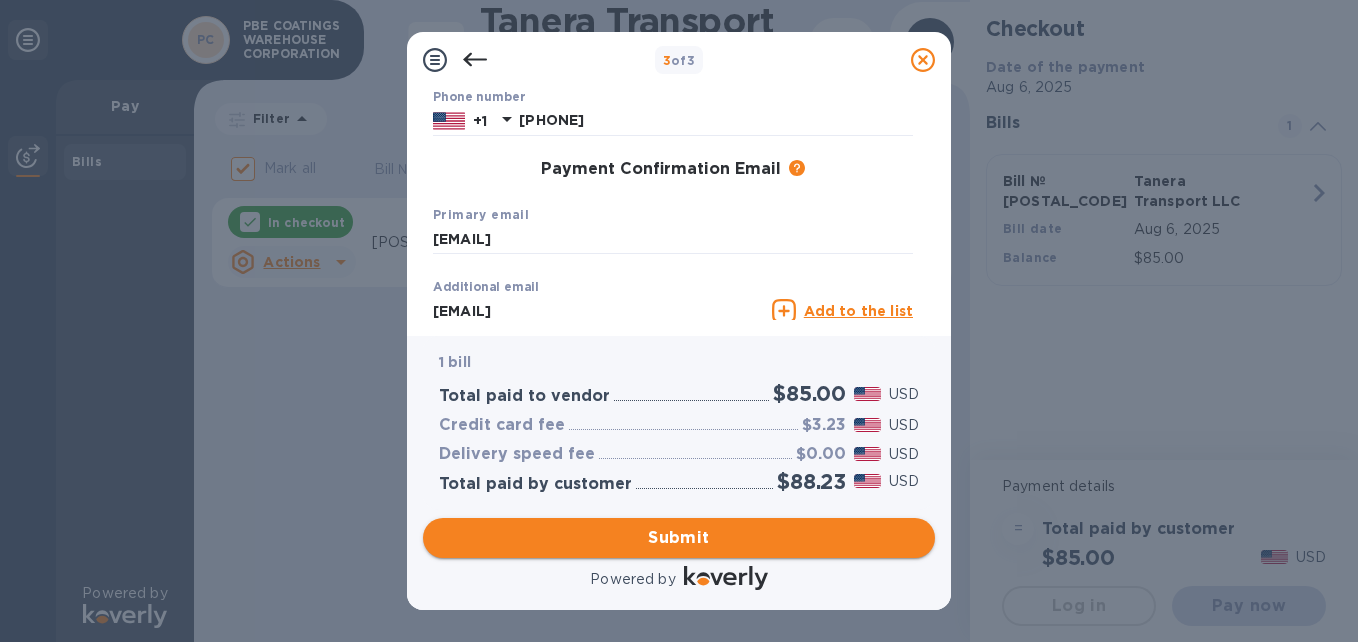scroll, scrollTop: 232, scrollLeft: 0, axis: vertical 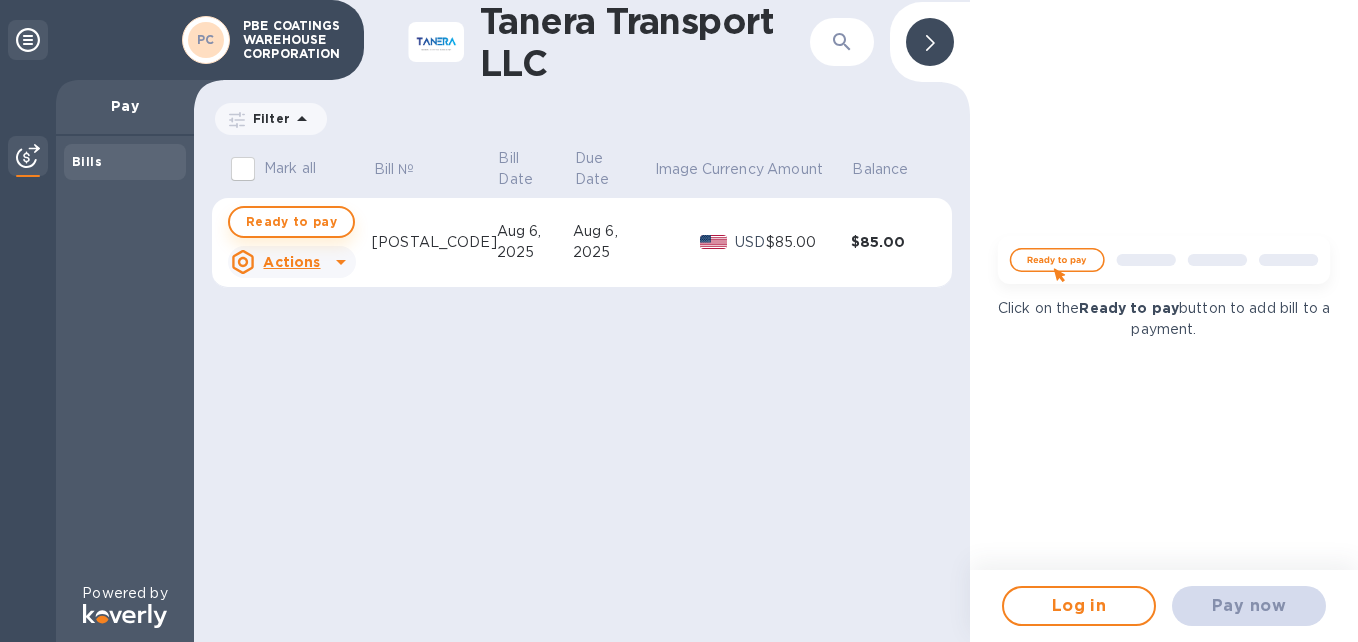 click on "Ready to pay" at bounding box center [291, 222] 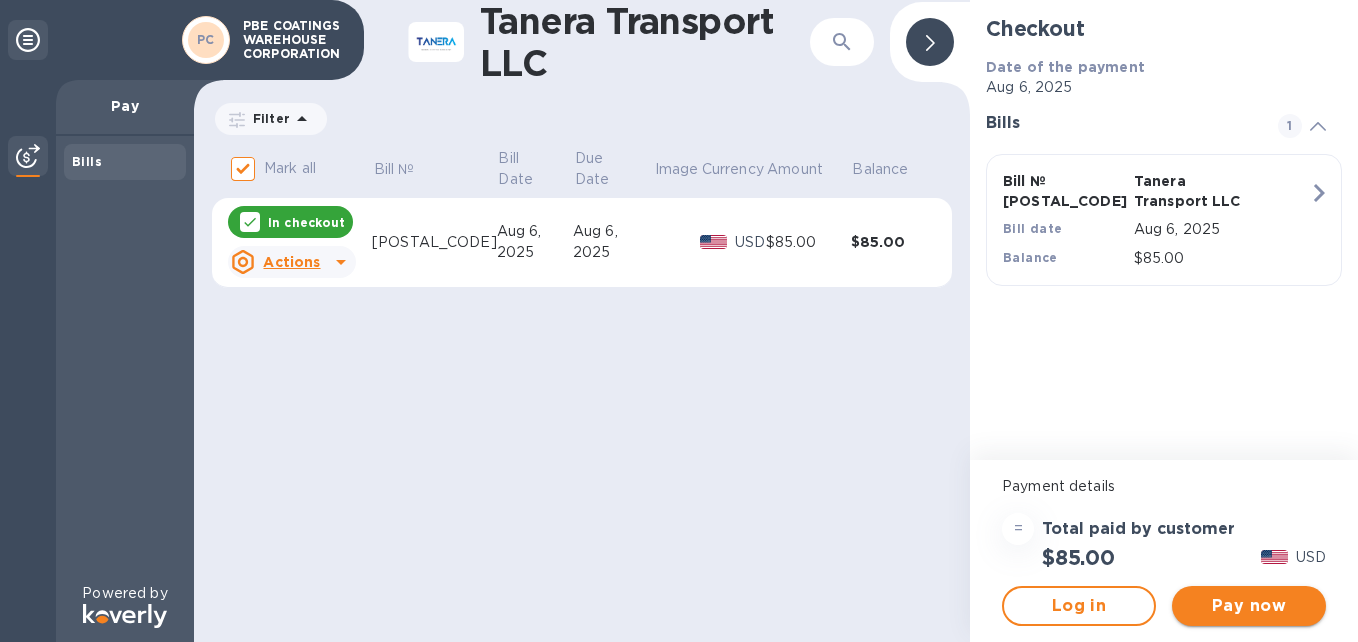 click on "Pay now" at bounding box center [1249, 606] 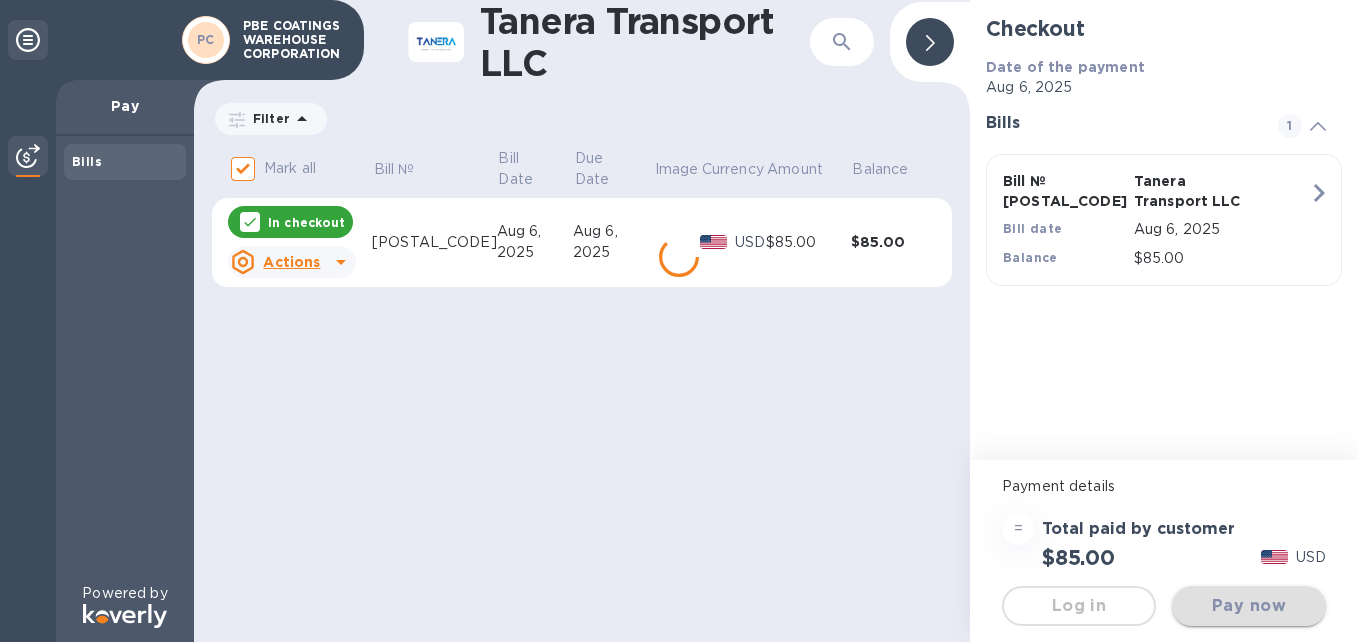 scroll, scrollTop: 0, scrollLeft: 0, axis: both 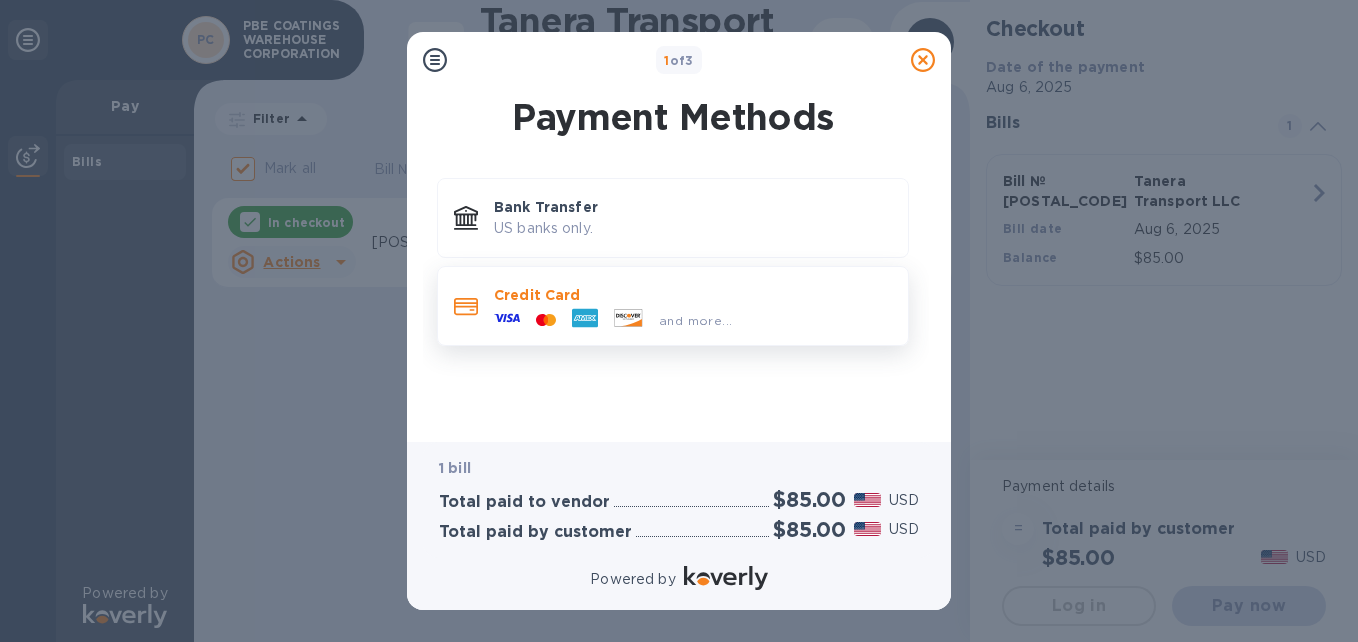 click on "Credit Card" at bounding box center [693, 295] 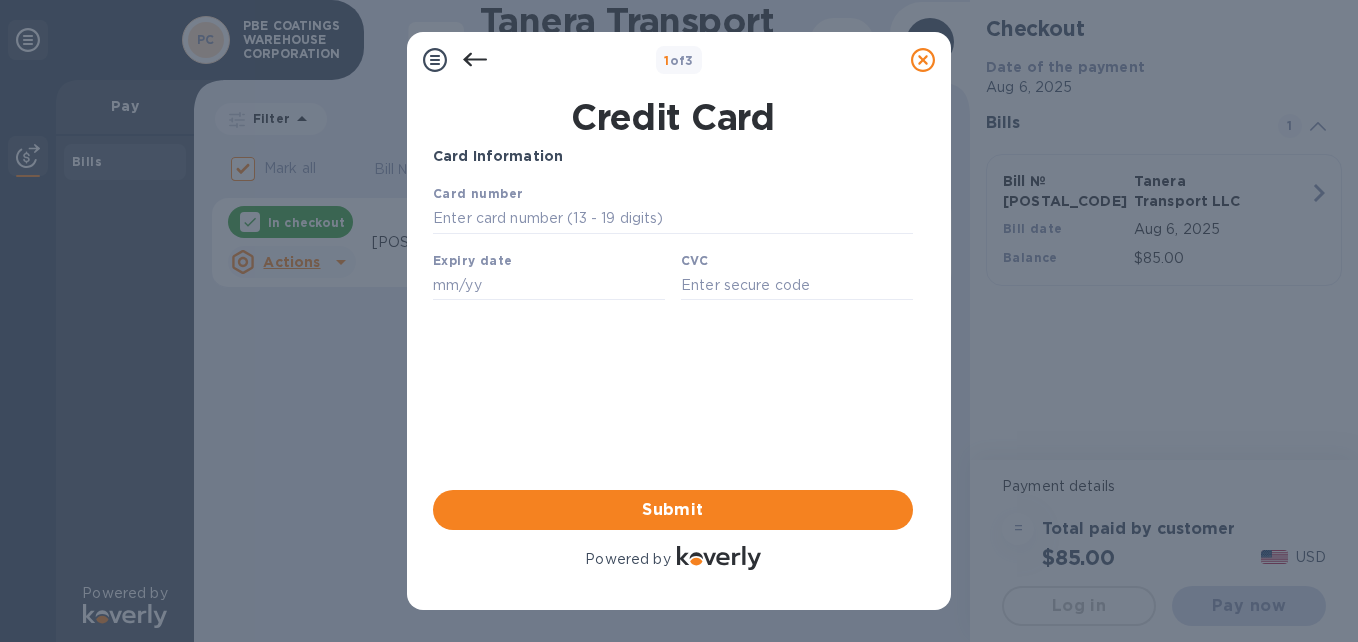 scroll, scrollTop: 0, scrollLeft: 0, axis: both 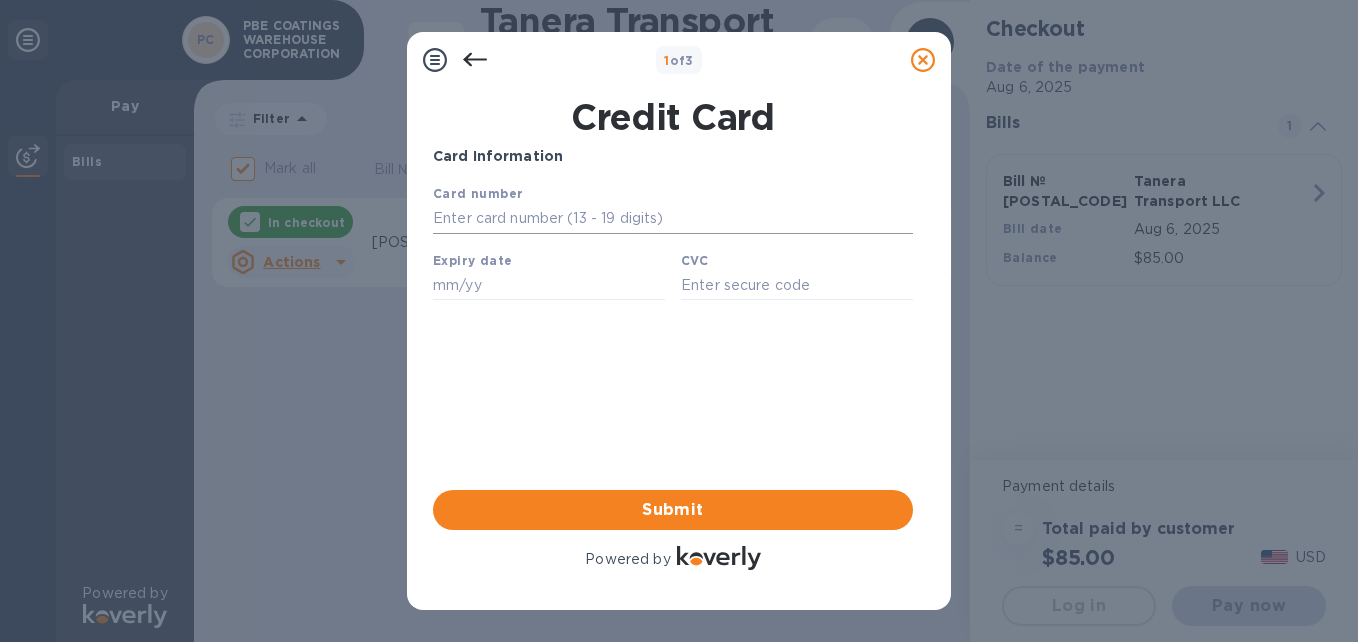 click at bounding box center (673, 219) 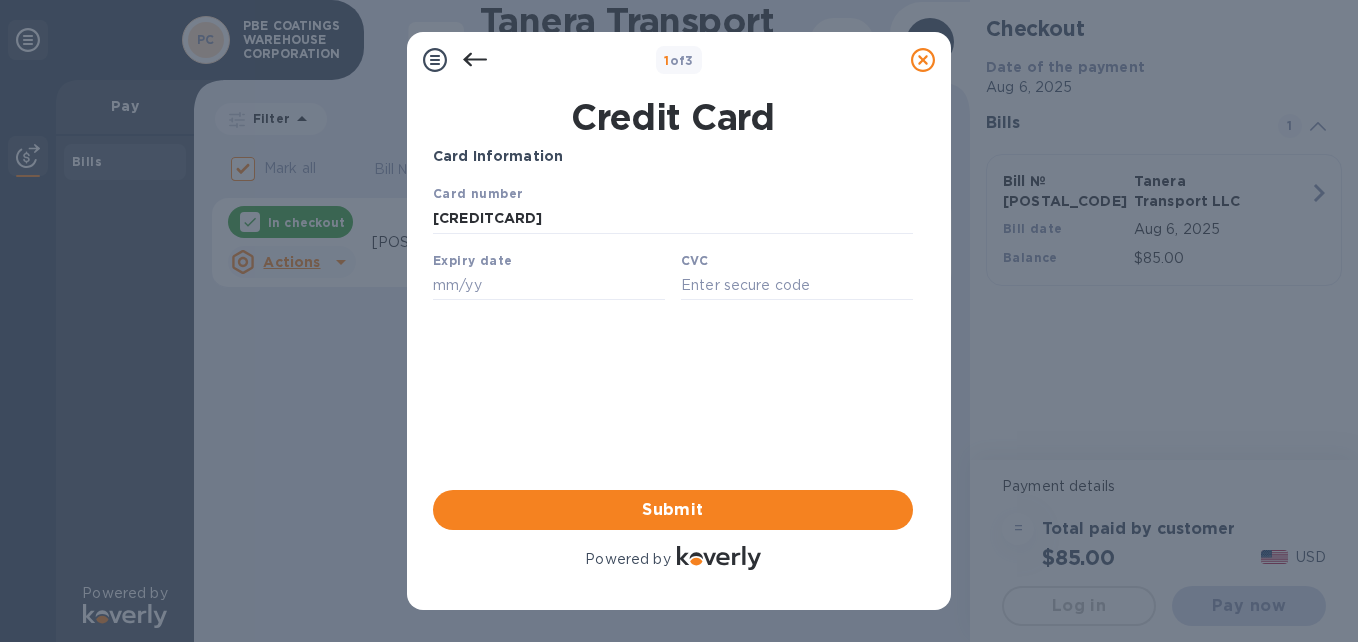 type on "[CREDITCARD]" 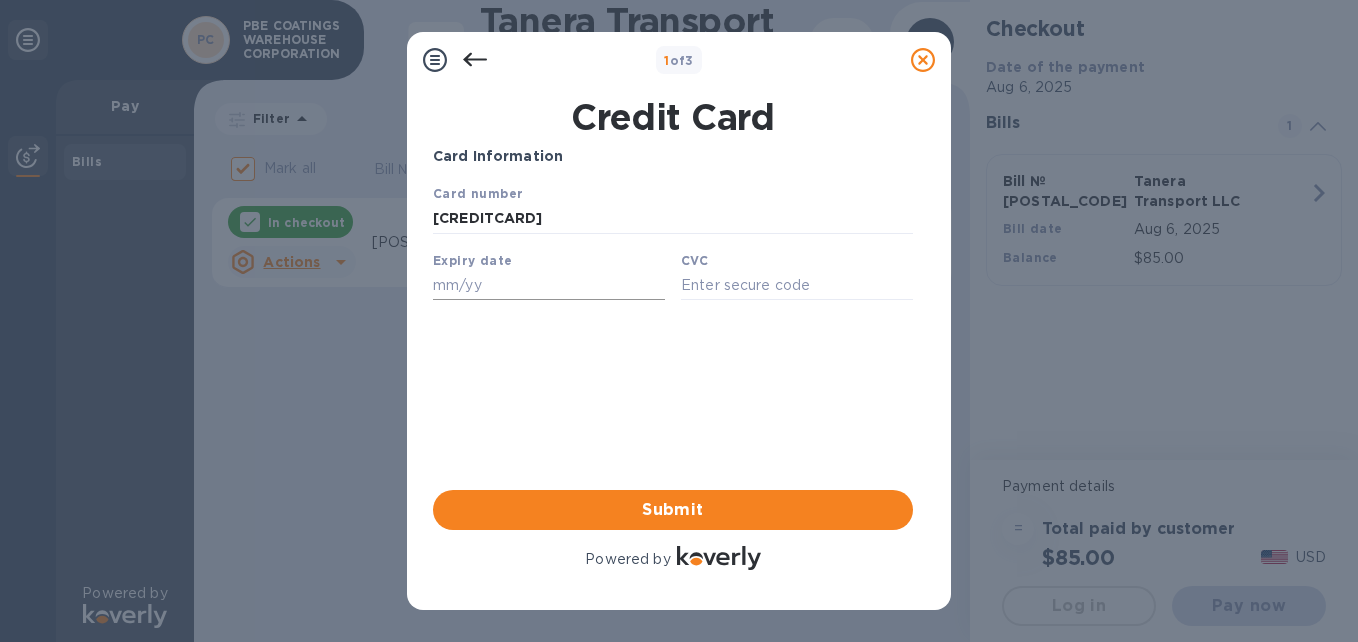 click at bounding box center (549, 285) 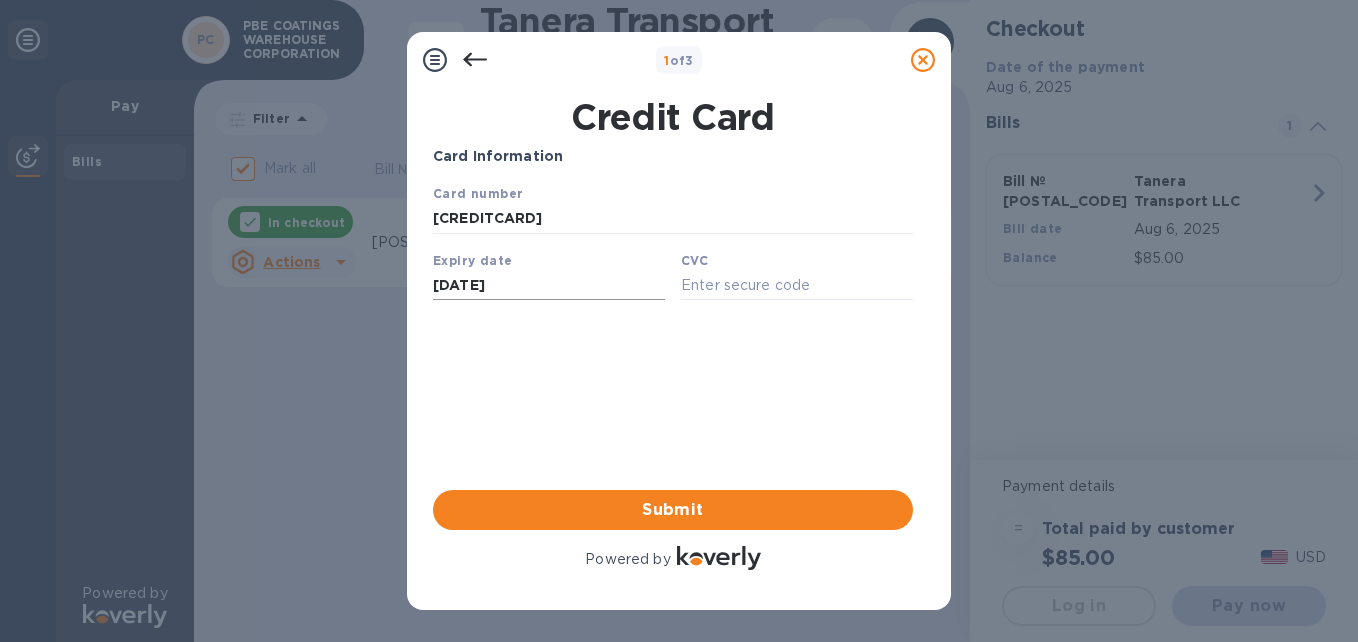 type on "[DATE]" 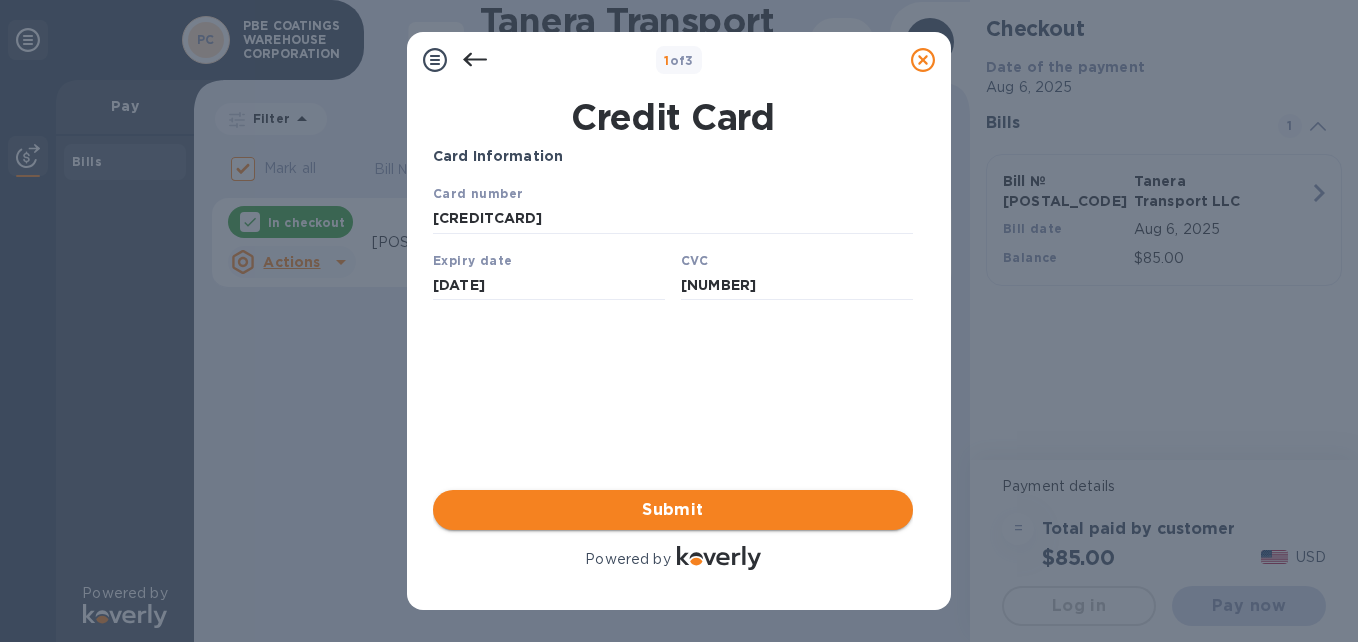 type on "[NUMBER]" 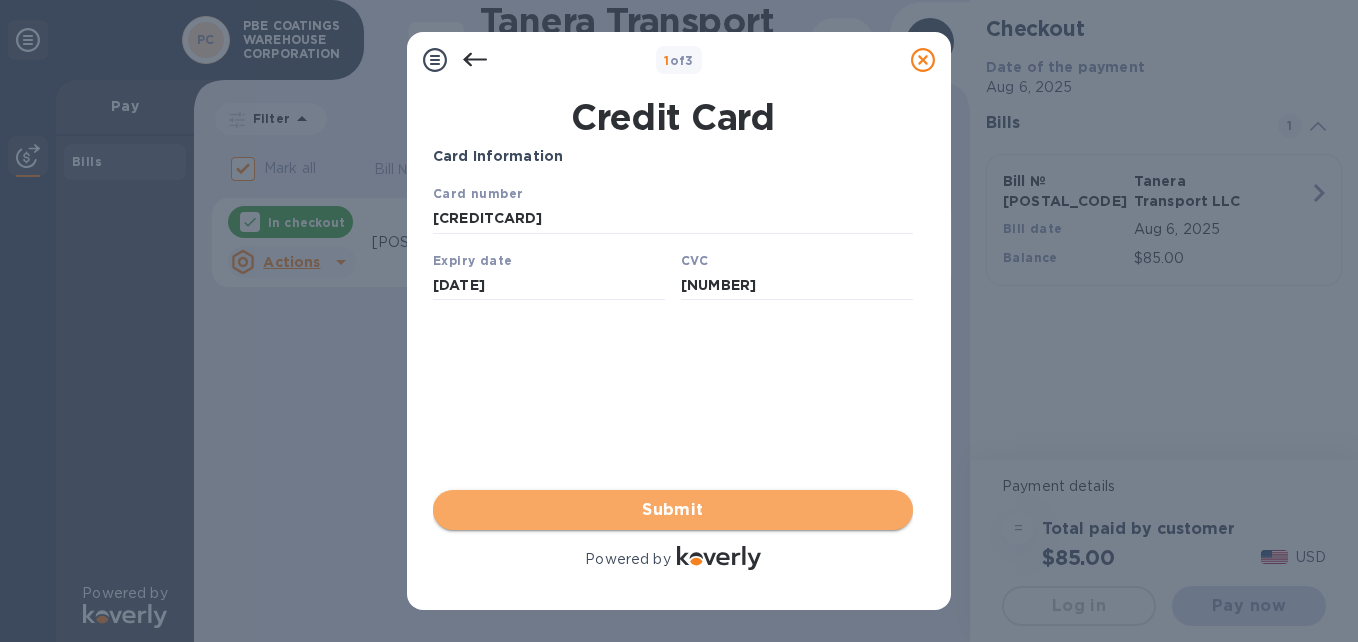 click on "Submit" at bounding box center [673, 510] 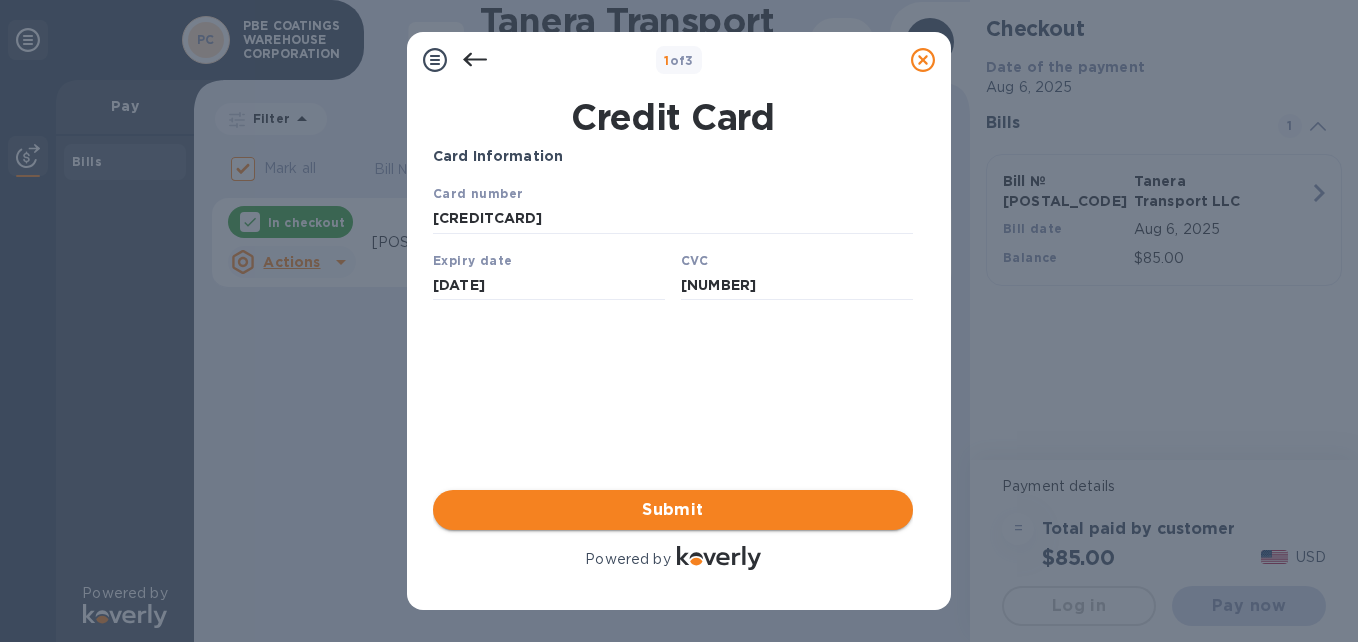 click on "Submit" at bounding box center [673, 510] 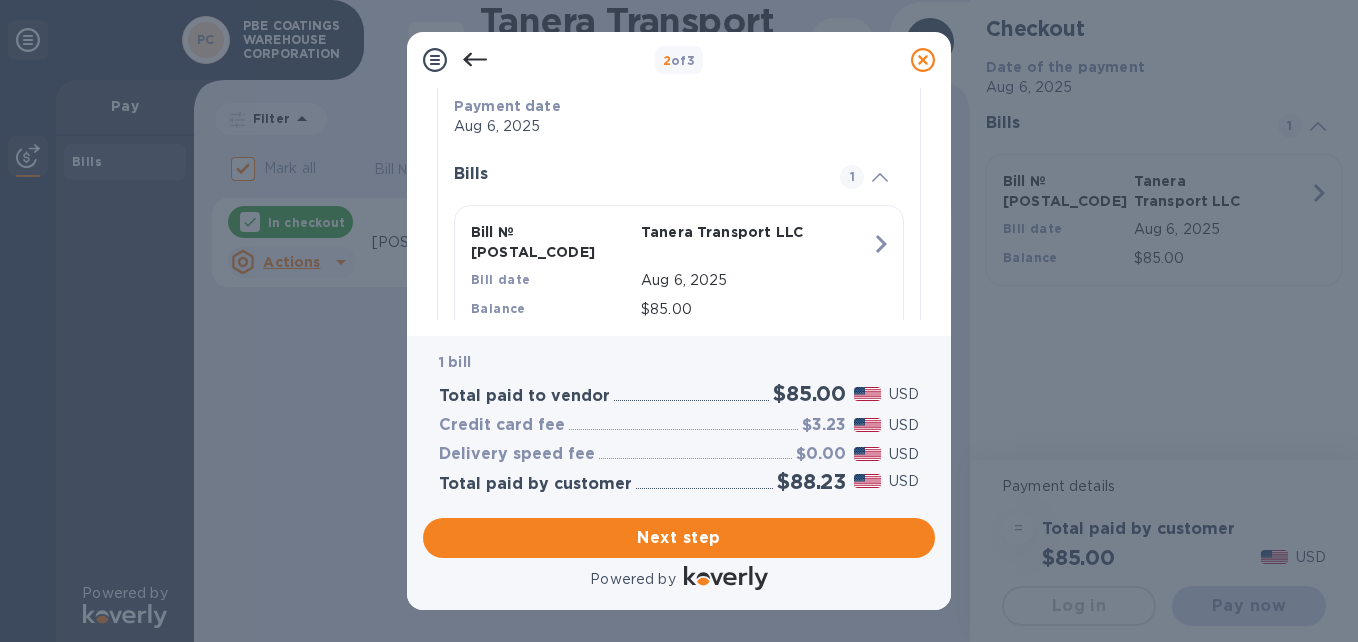 scroll, scrollTop: 432, scrollLeft: 0, axis: vertical 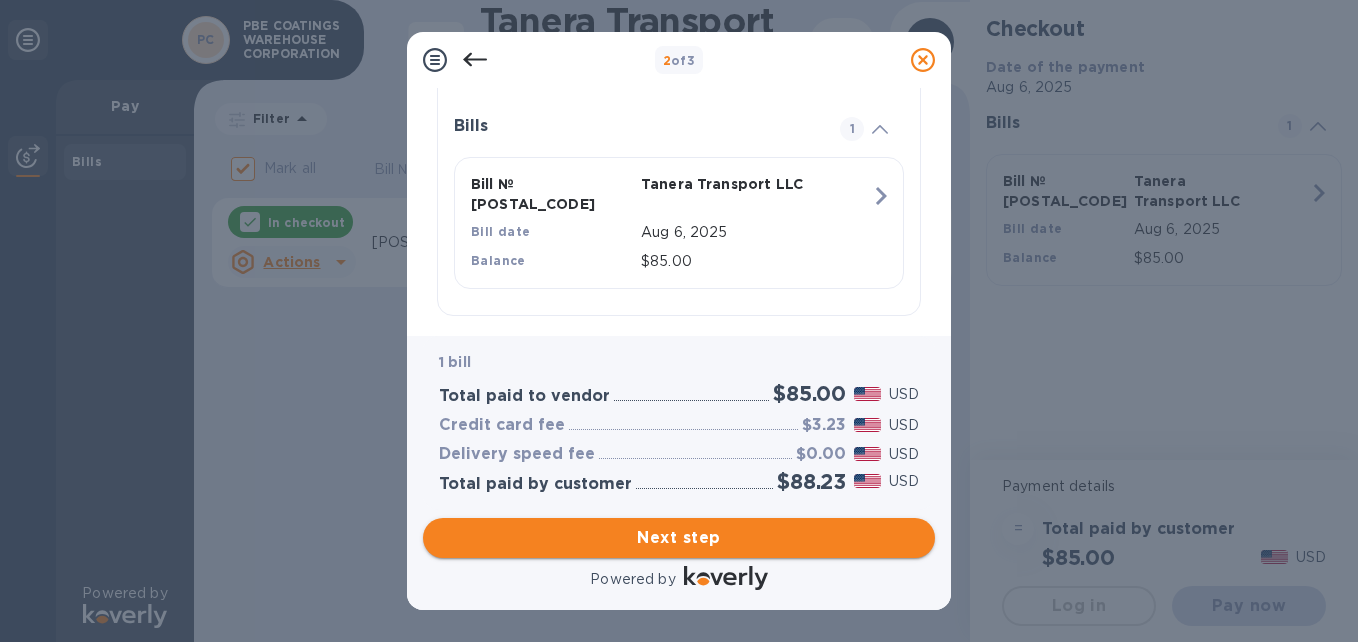 click on "Next step" at bounding box center [679, 538] 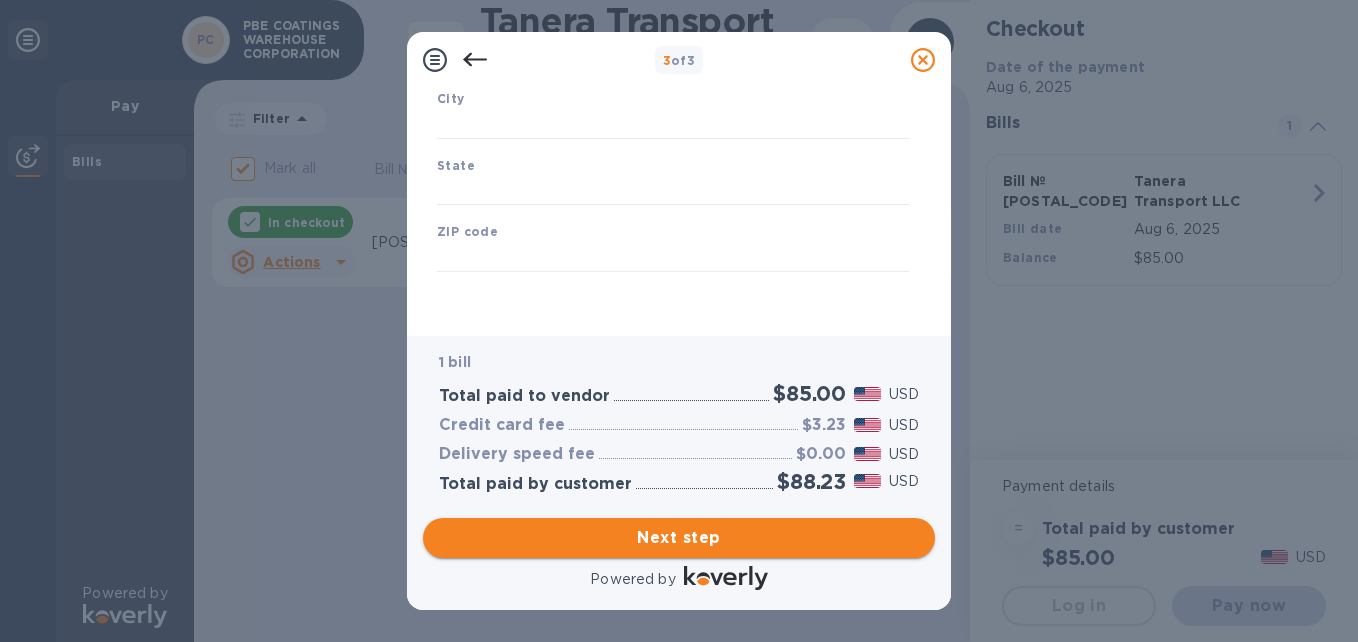 scroll, scrollTop: 340, scrollLeft: 0, axis: vertical 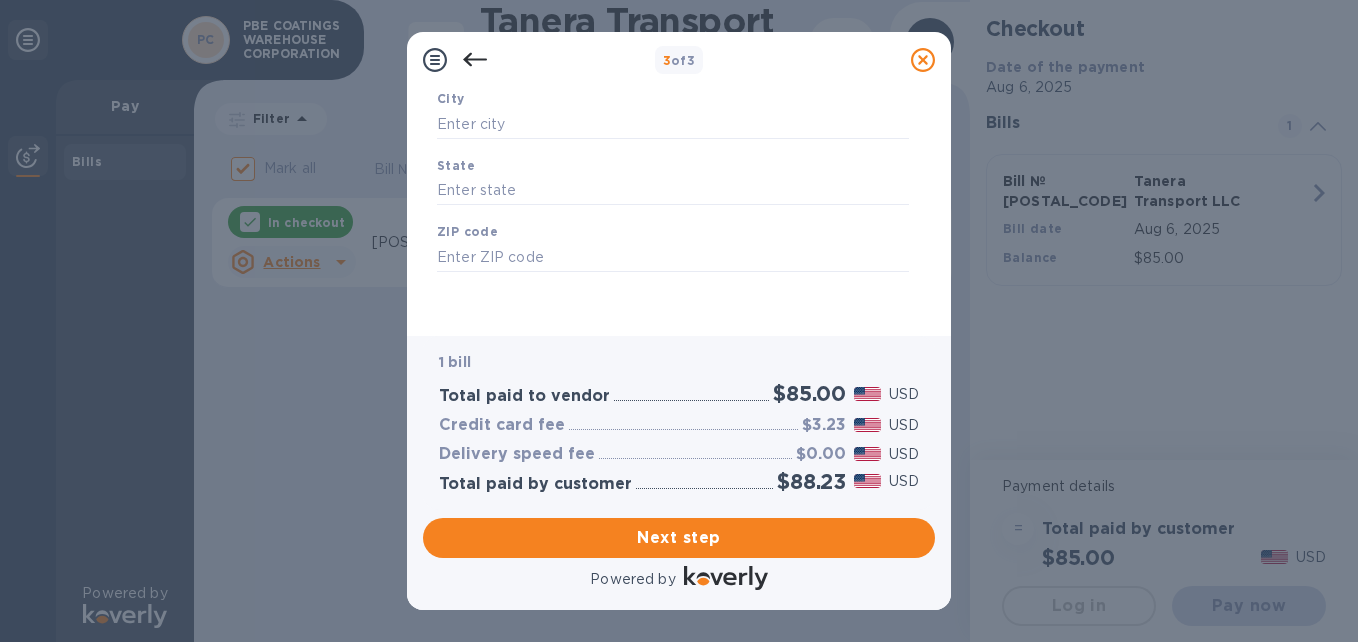 type on "United States" 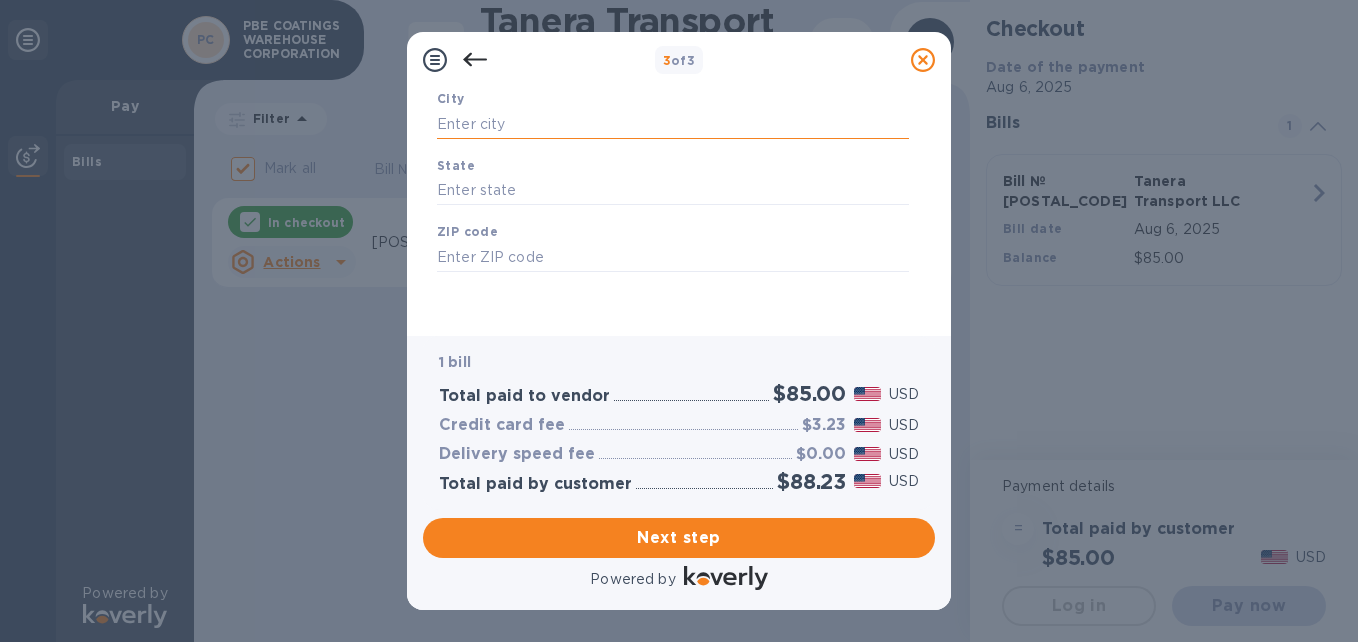 click at bounding box center [673, 124] 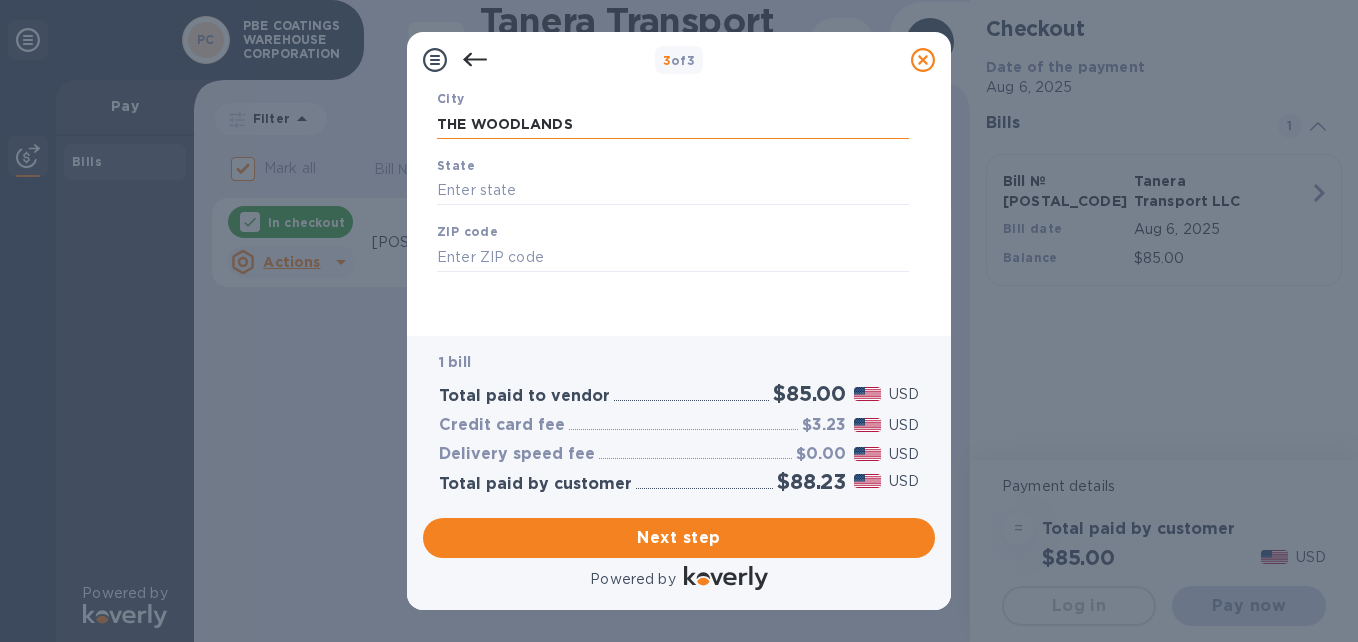 type on "THE WOODLANDS" 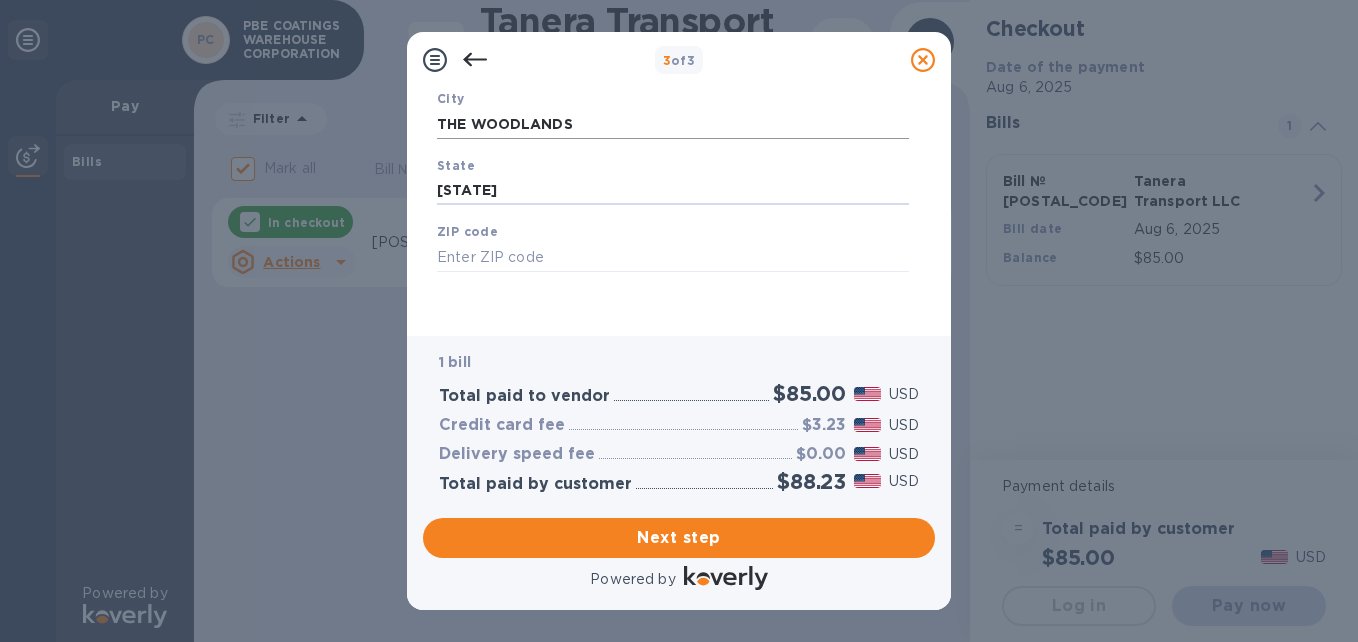 type on "[STATE]" 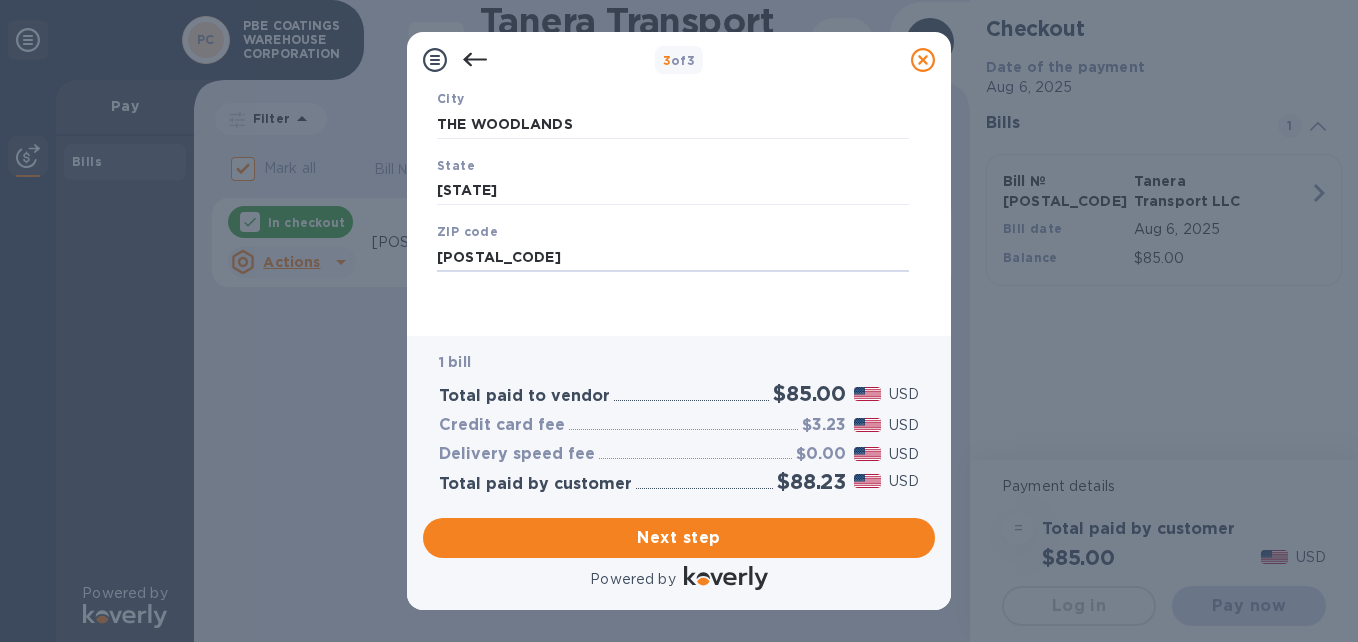 type on "[POSTAL_CODE]" 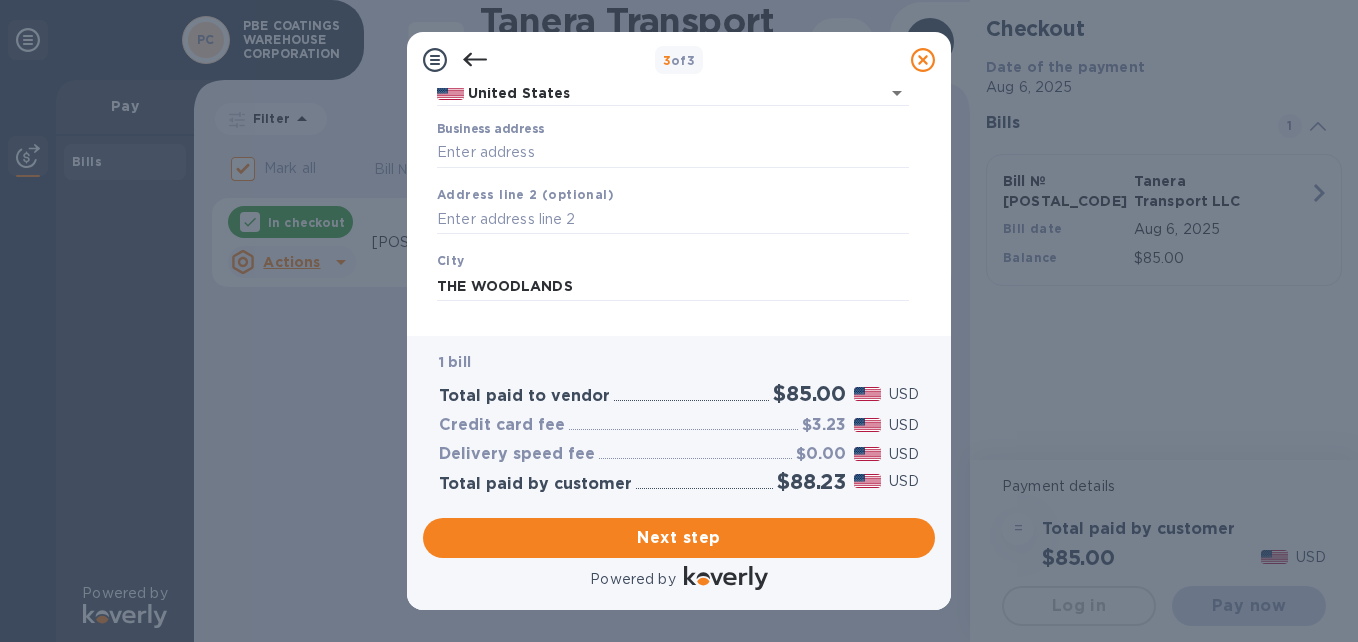 scroll, scrollTop: 177, scrollLeft: 0, axis: vertical 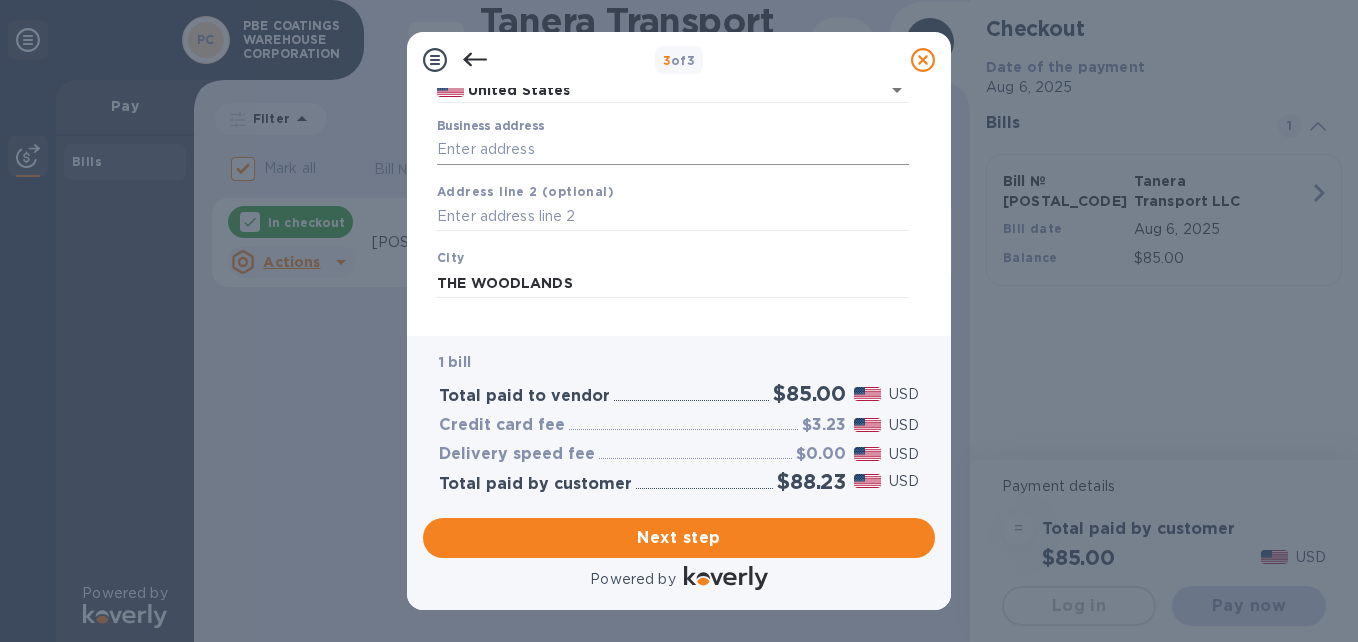 click on "Business address" at bounding box center [673, 150] 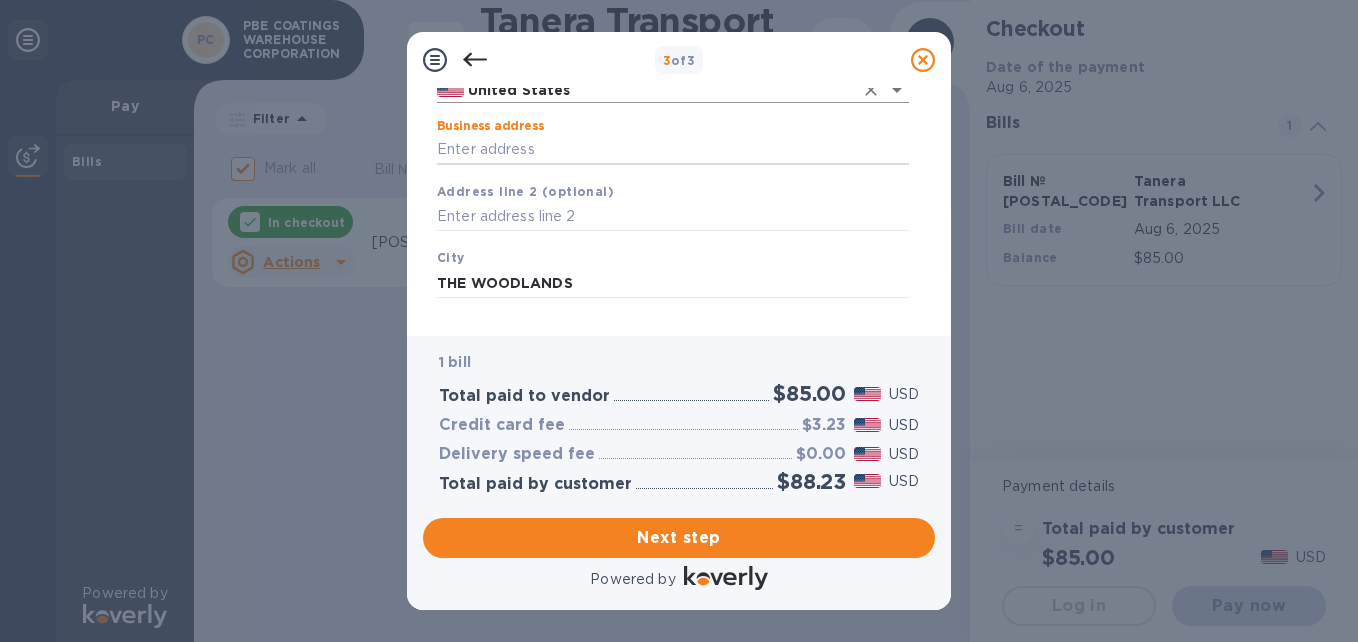 click on "United States" at bounding box center (658, 90) 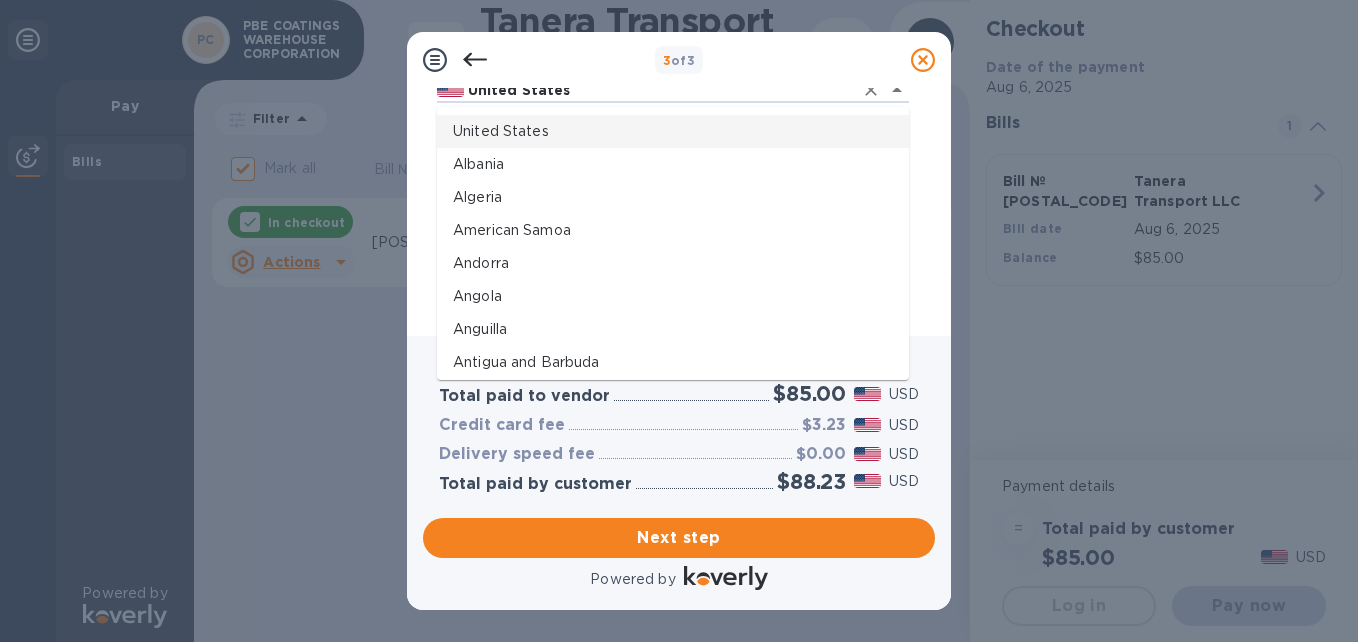 click on "United States" at bounding box center [673, 131] 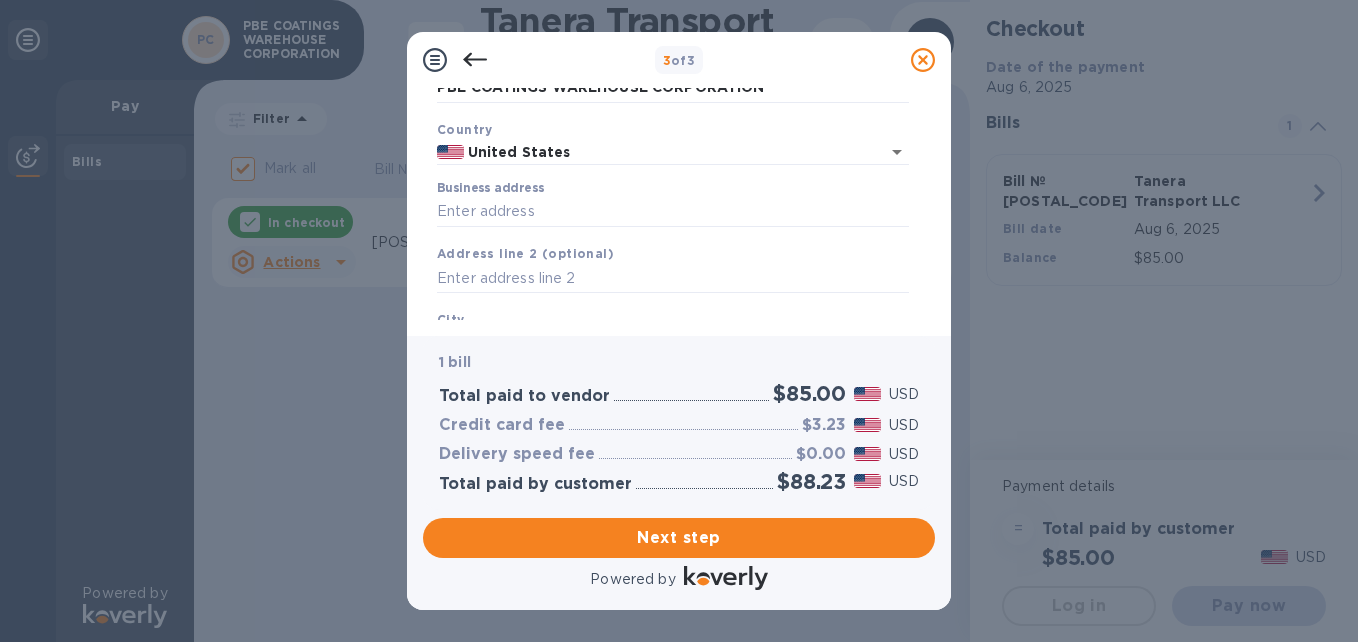 scroll, scrollTop: 113, scrollLeft: 0, axis: vertical 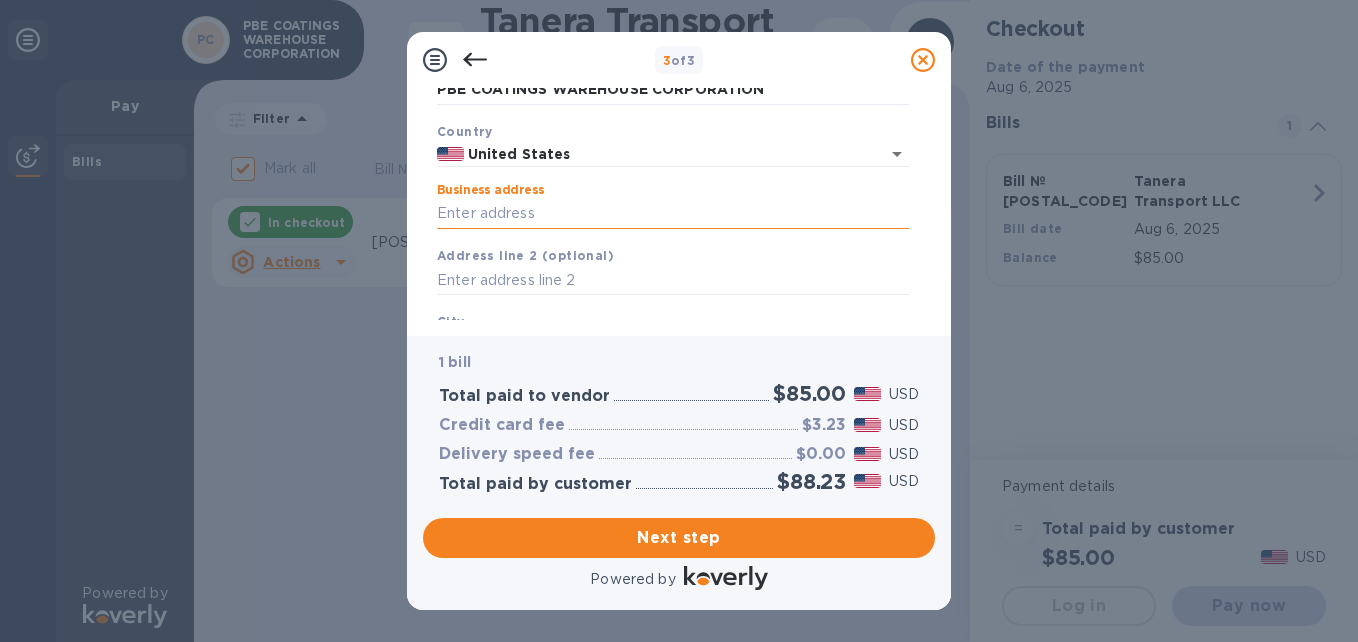 click on "Business address" at bounding box center [673, 214] 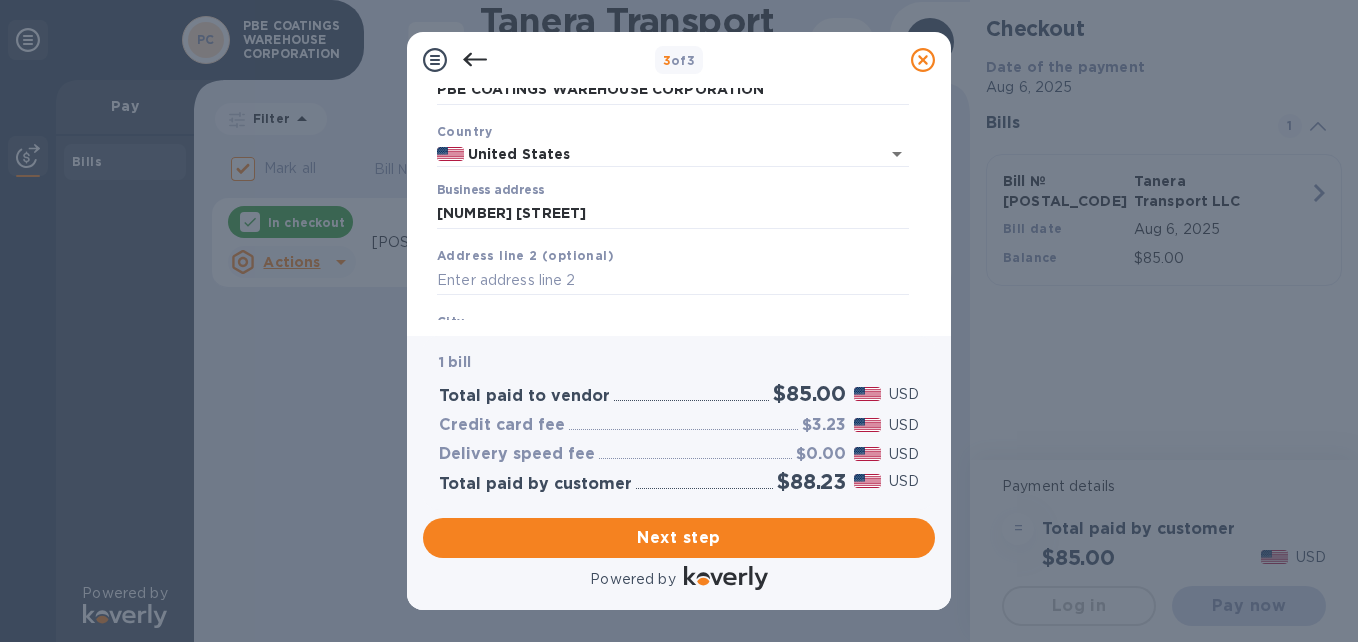 type on "[NUMBER] [STREET]" 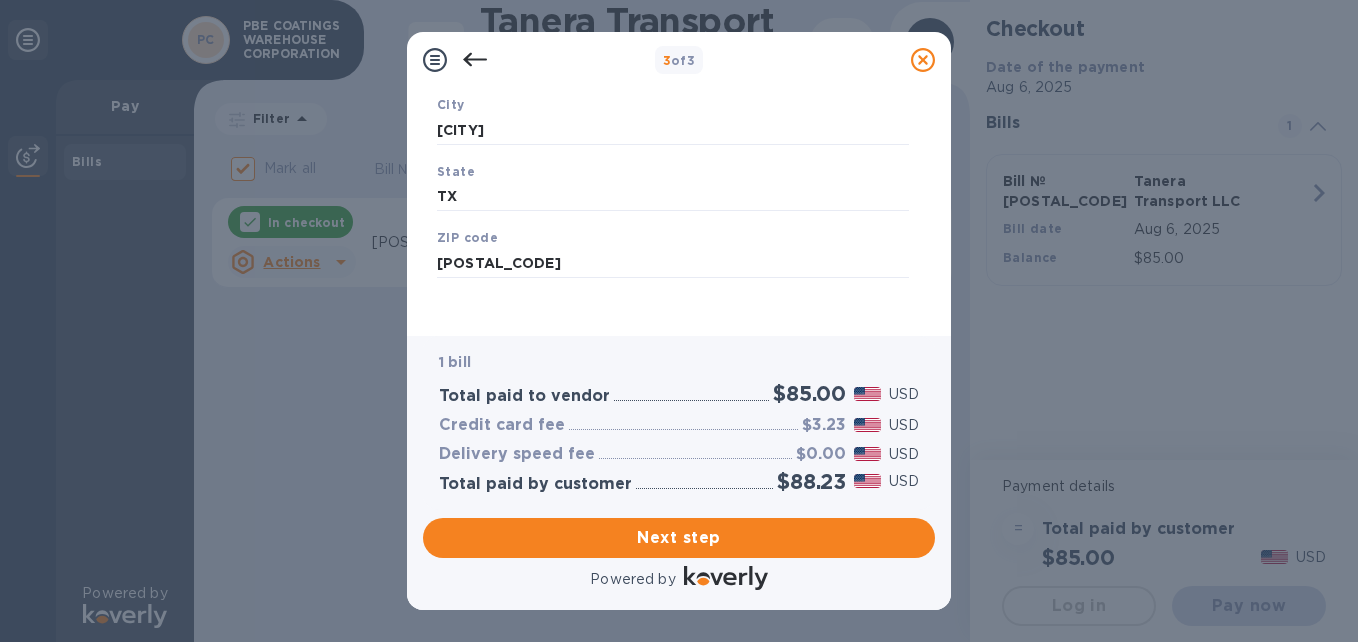 scroll, scrollTop: 334, scrollLeft: 0, axis: vertical 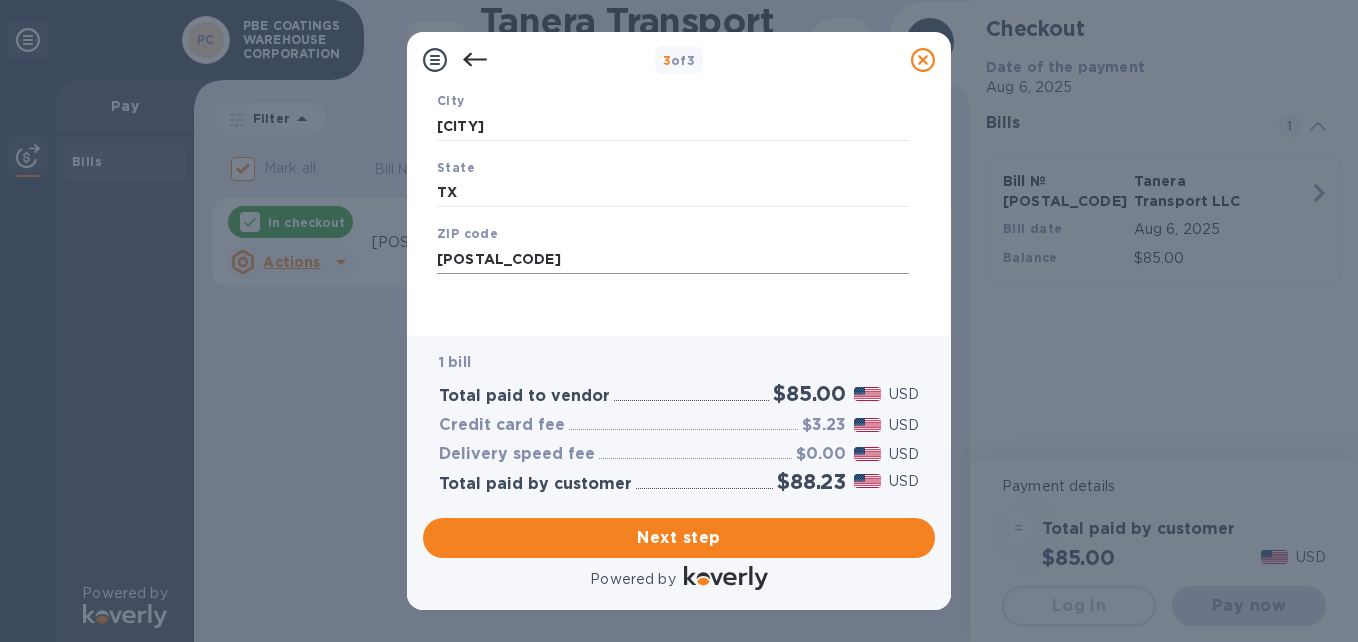 click on "[POSTAL_CODE]" at bounding box center [673, 259] 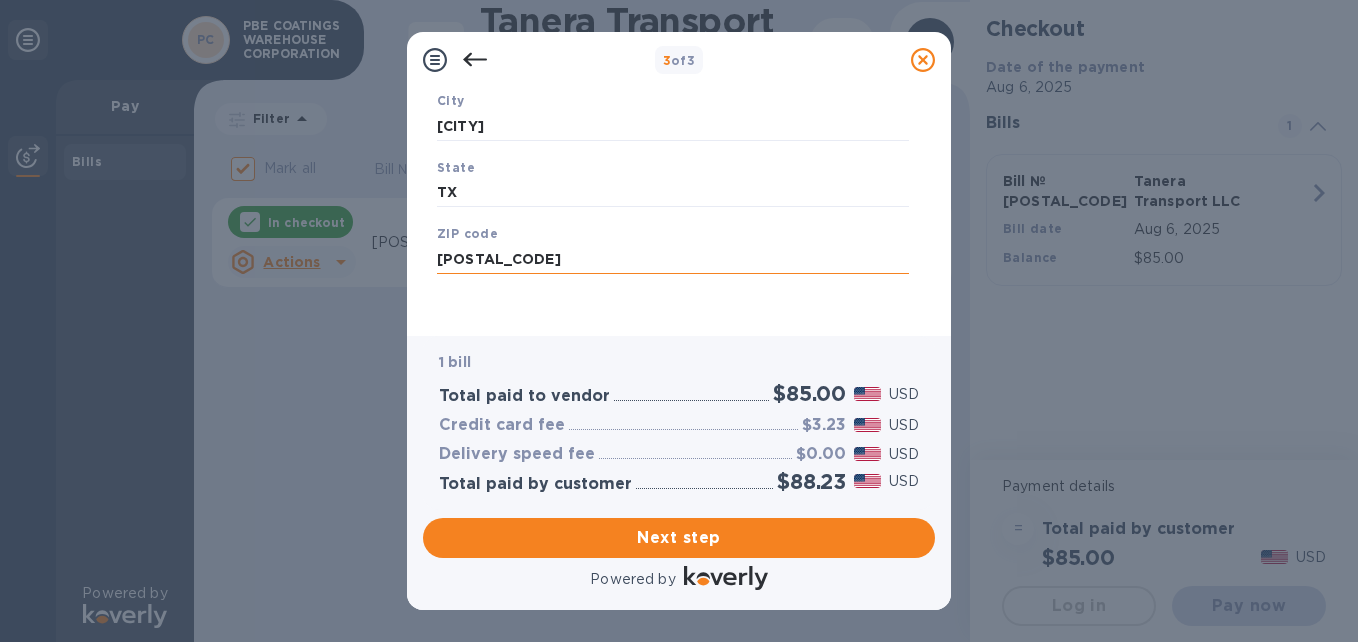 scroll, scrollTop: 336, scrollLeft: 0, axis: vertical 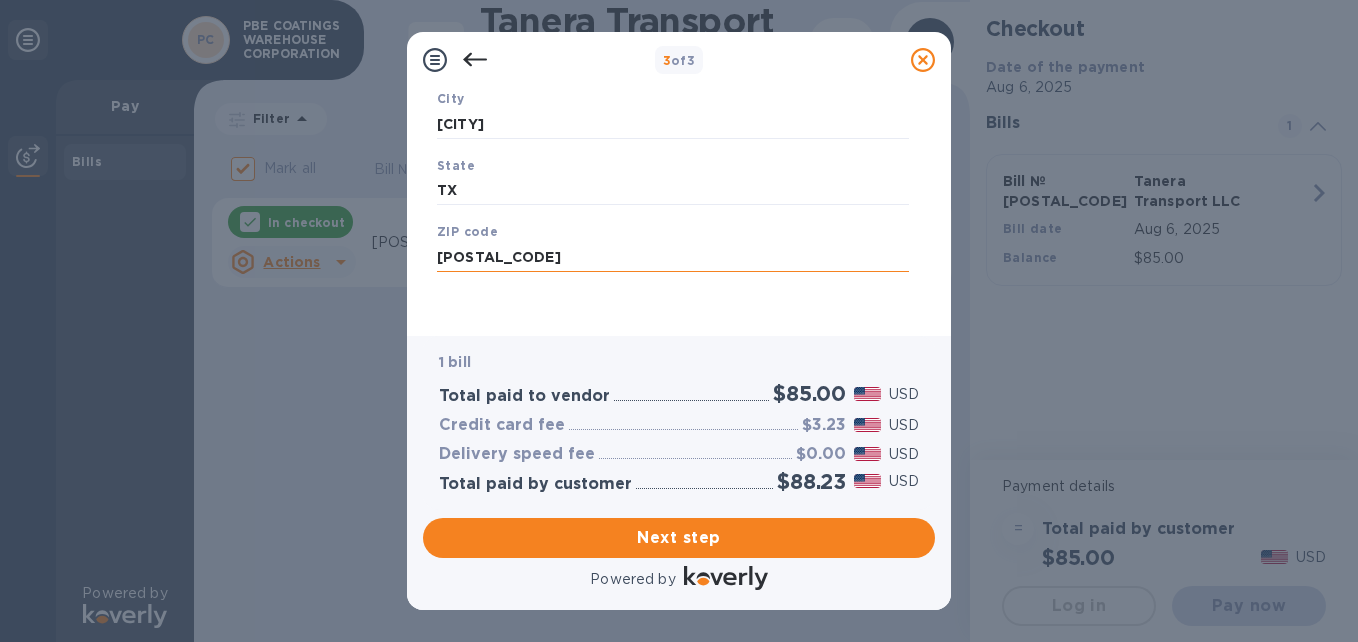 click on "[POSTAL_CODE]" at bounding box center (673, 257) 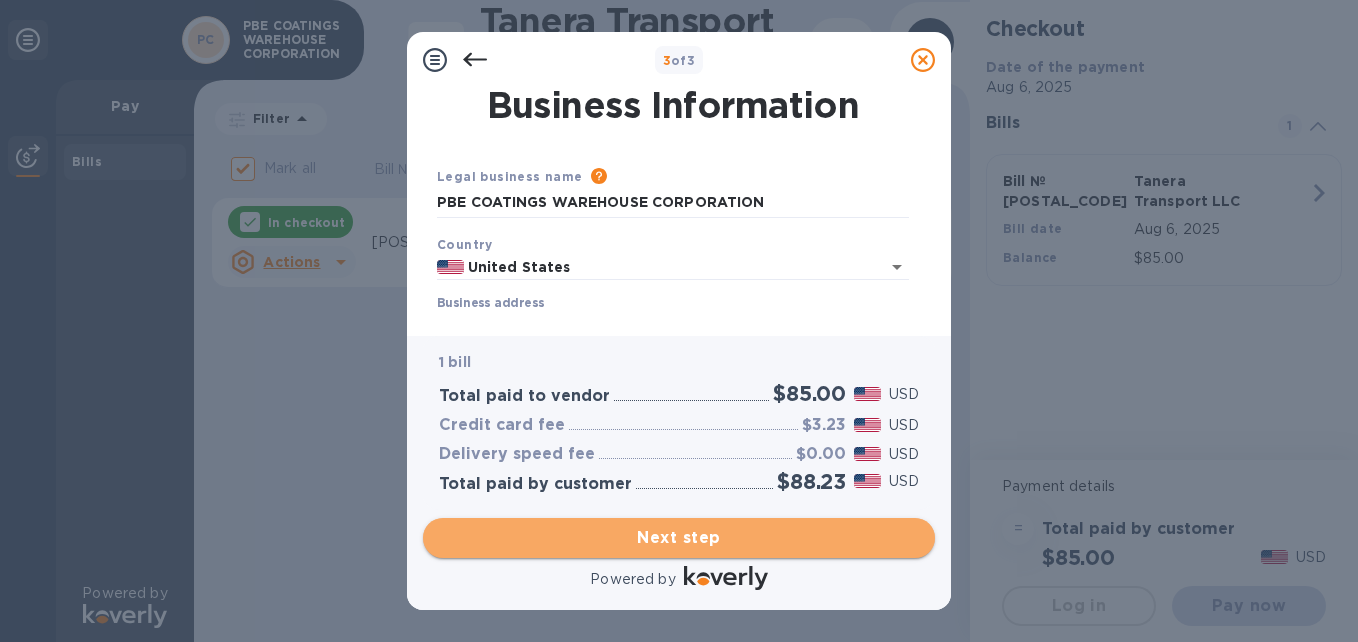 click on "Next step" at bounding box center [679, 538] 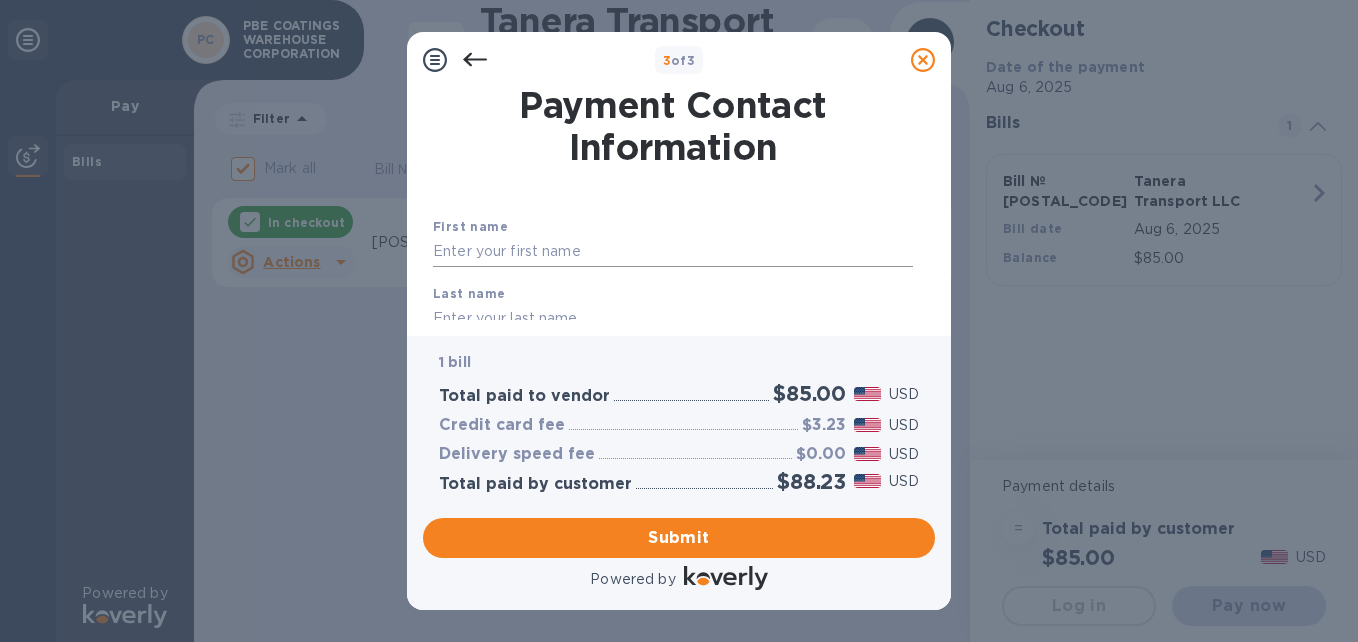 click at bounding box center (673, 252) 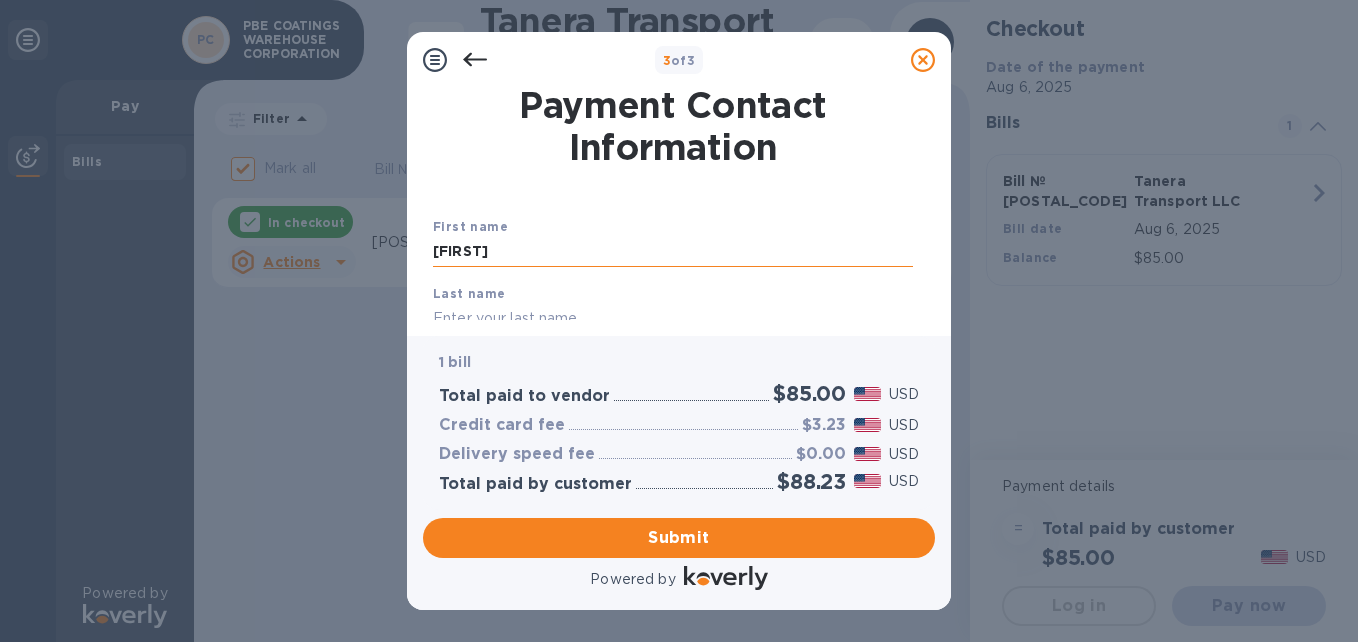 type on "[FIRST]" 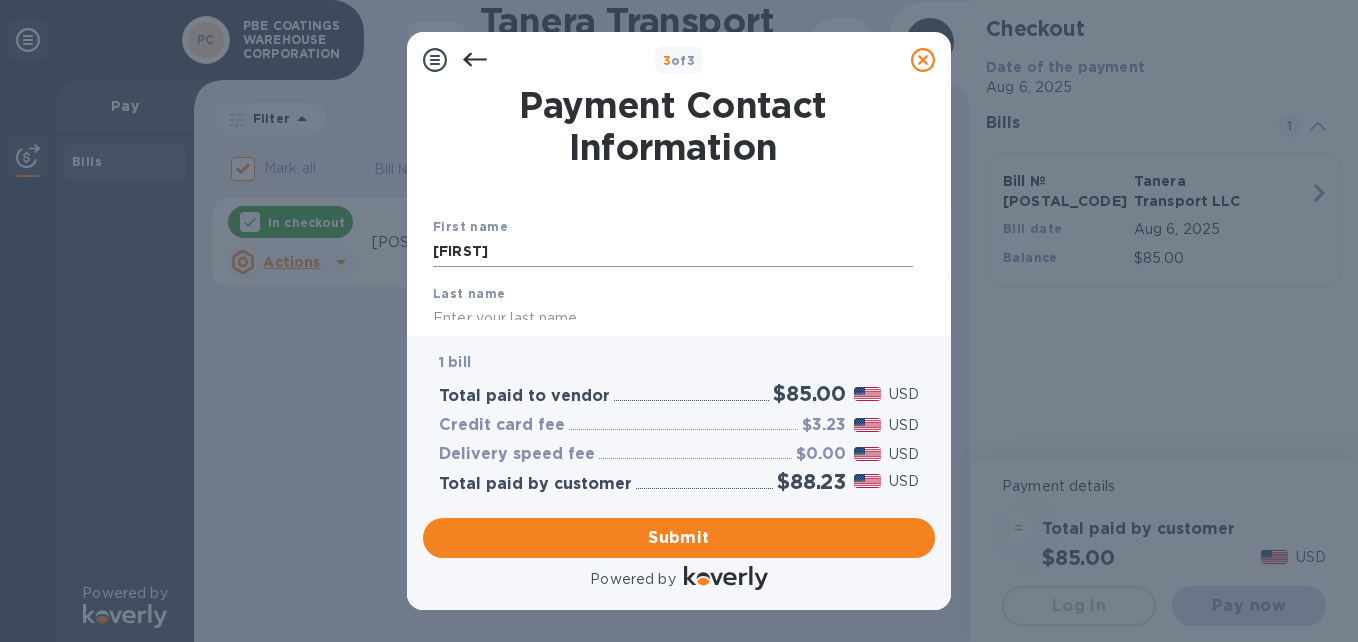 scroll, scrollTop: 13, scrollLeft: 0, axis: vertical 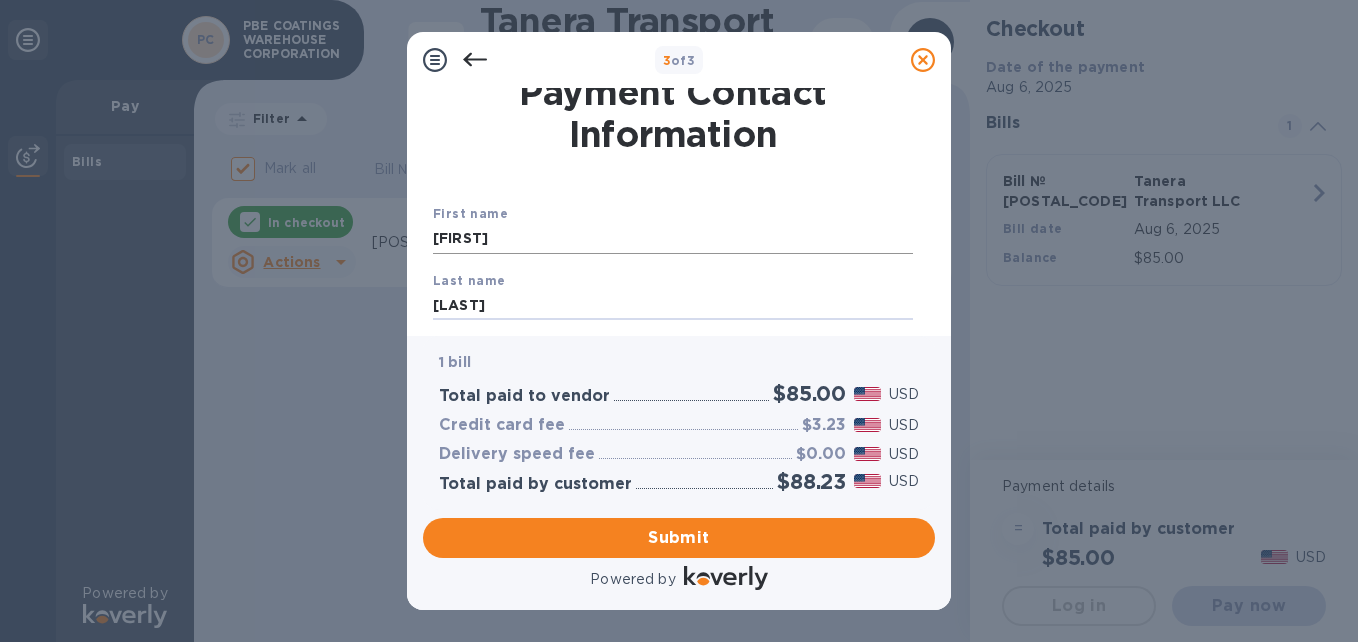 type on "[LAST]" 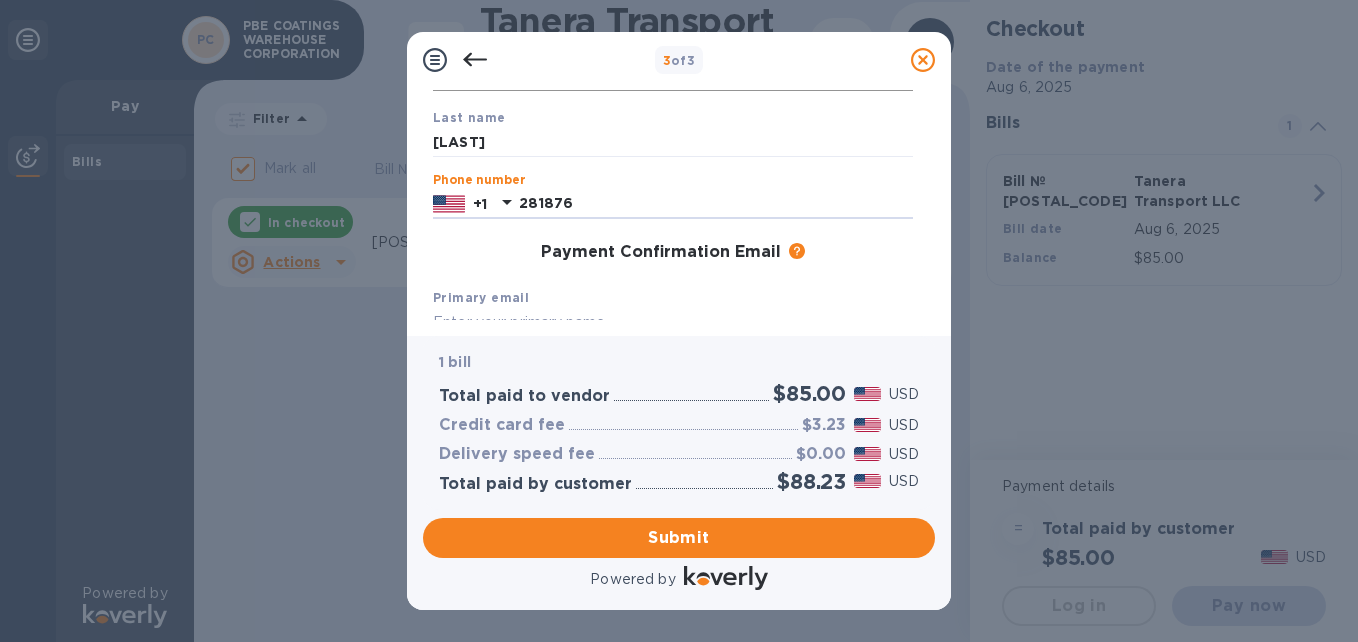 type on "[PHONE]" 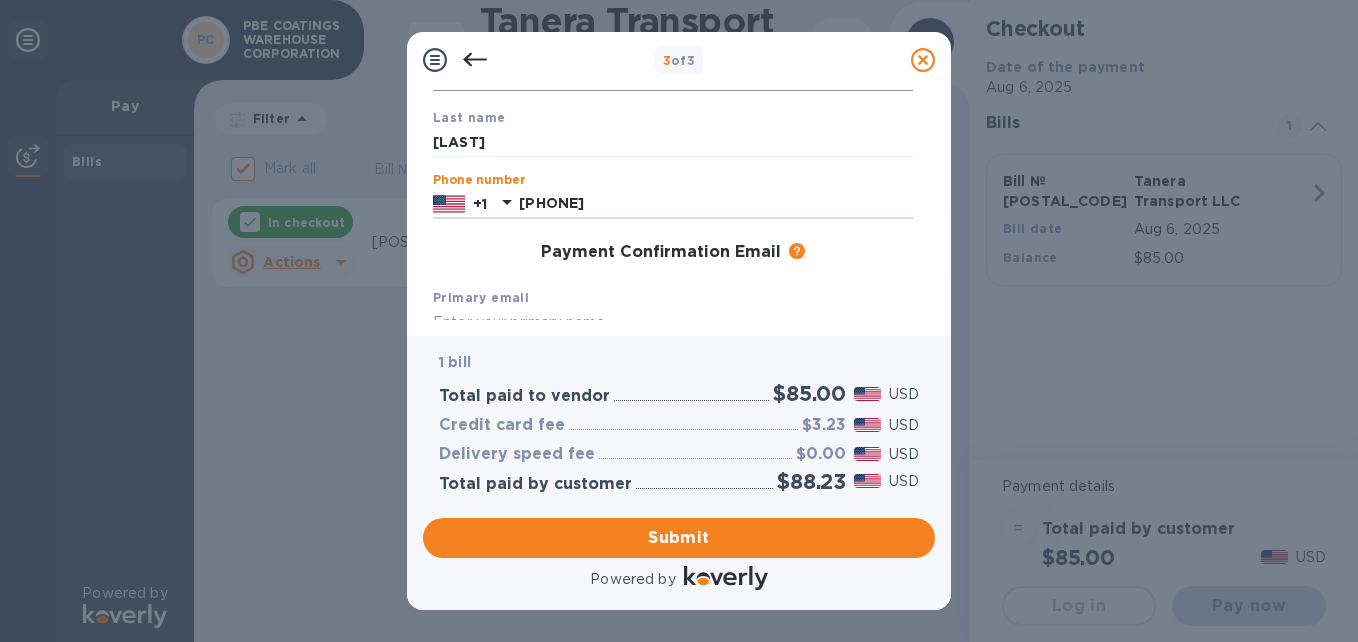 type on "[EMAIL]" 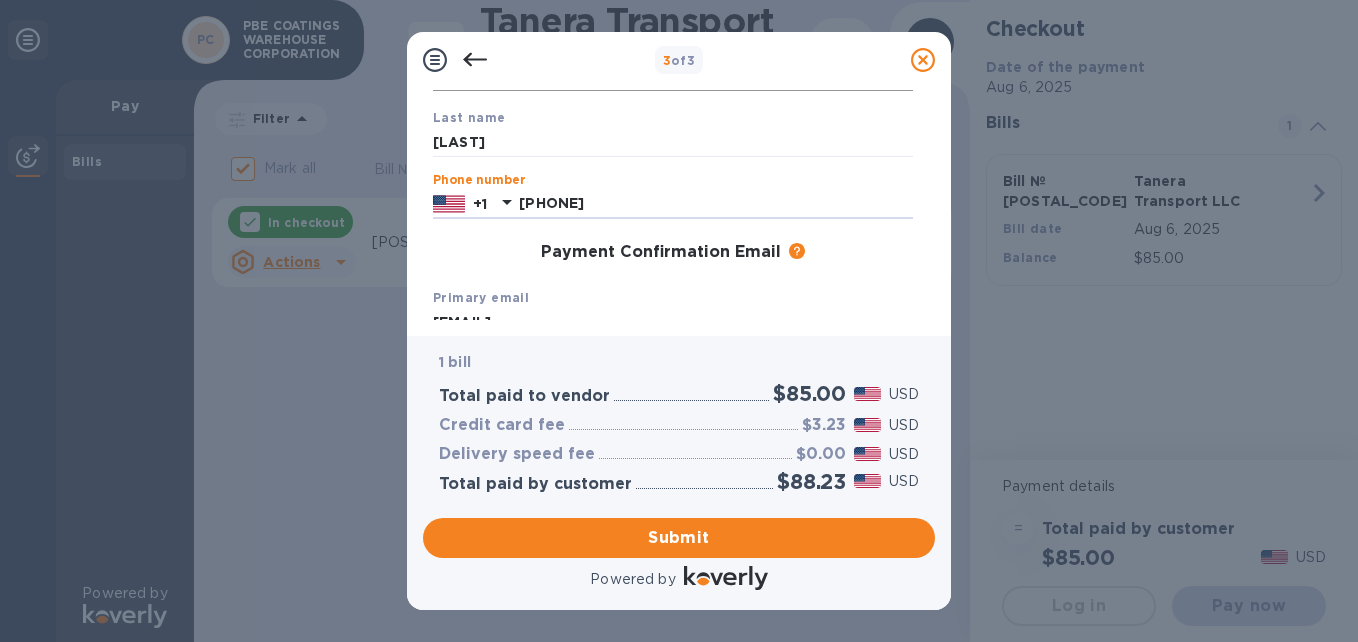 type on "[EMAIL]" 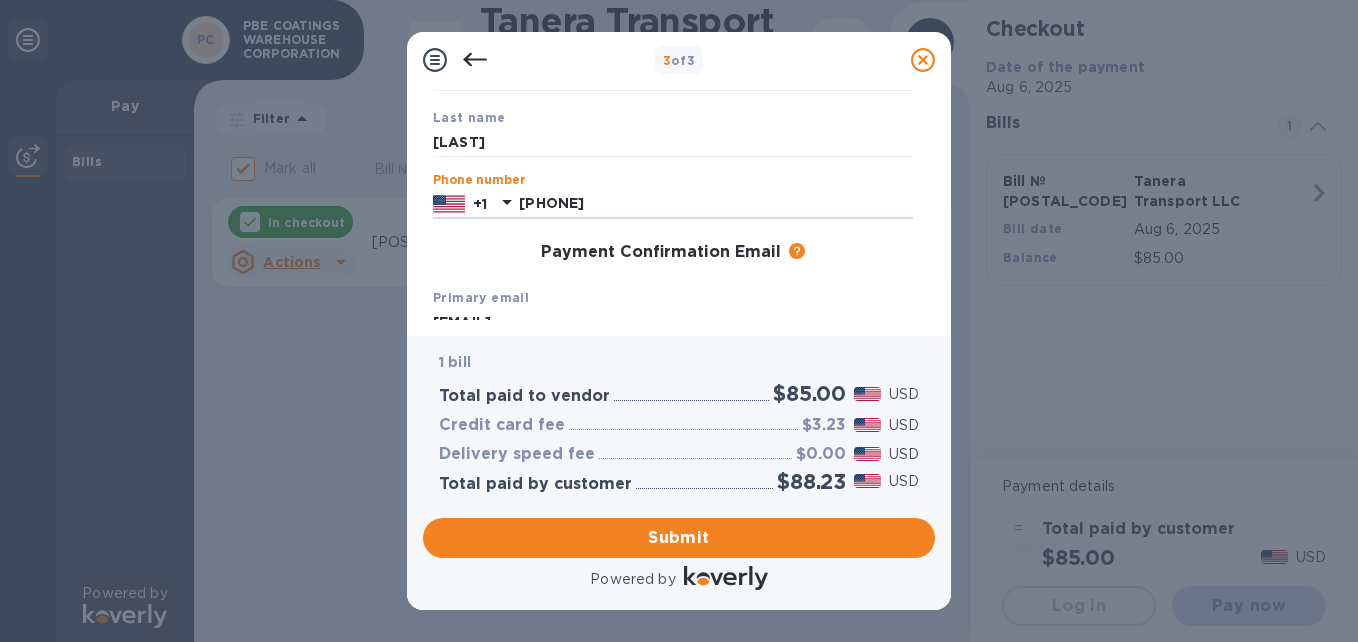 scroll, scrollTop: 178, scrollLeft: 0, axis: vertical 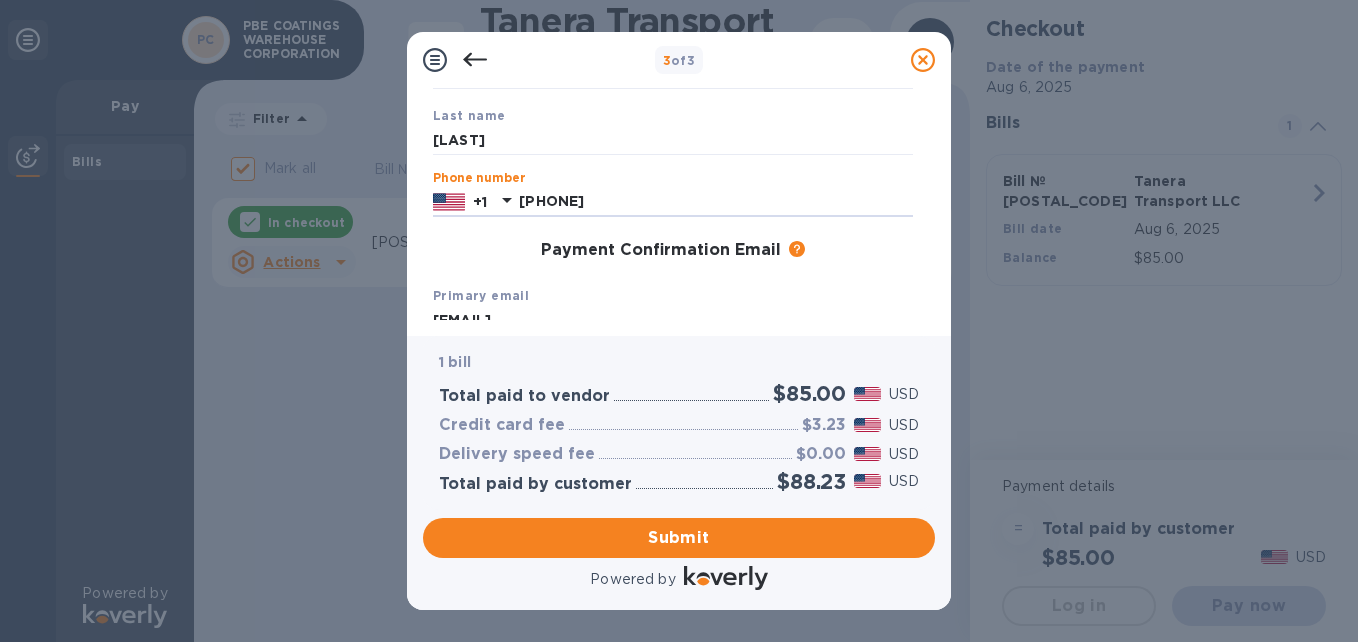 click on "Payment Contact Information First name [FIRST] First name is a required field Last name [LAST] Phone number +1 [PHONE] Payment Confirmation Email The added email addresses will be used to send the payment confirmation. Primary email [EMAIL] Additional email [EMAIL] Email address will be added to the list of emails Add to the list Added additional emails Submit" at bounding box center (673, 254) 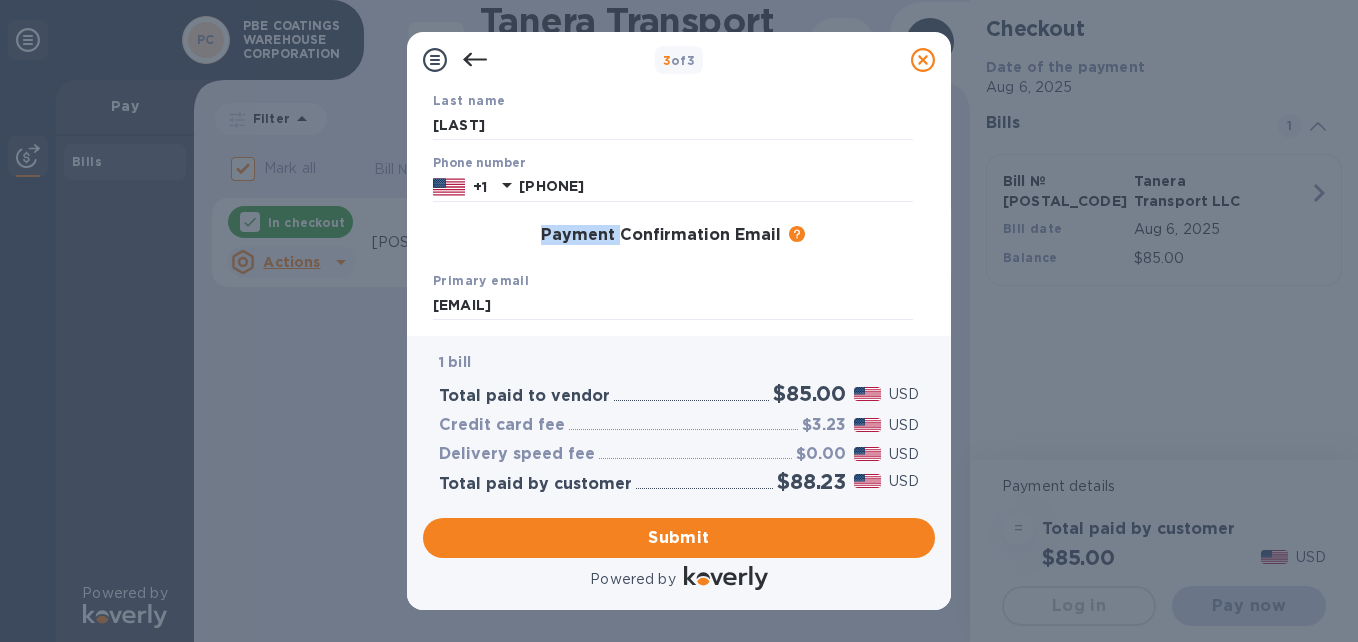 scroll, scrollTop: 196, scrollLeft: 0, axis: vertical 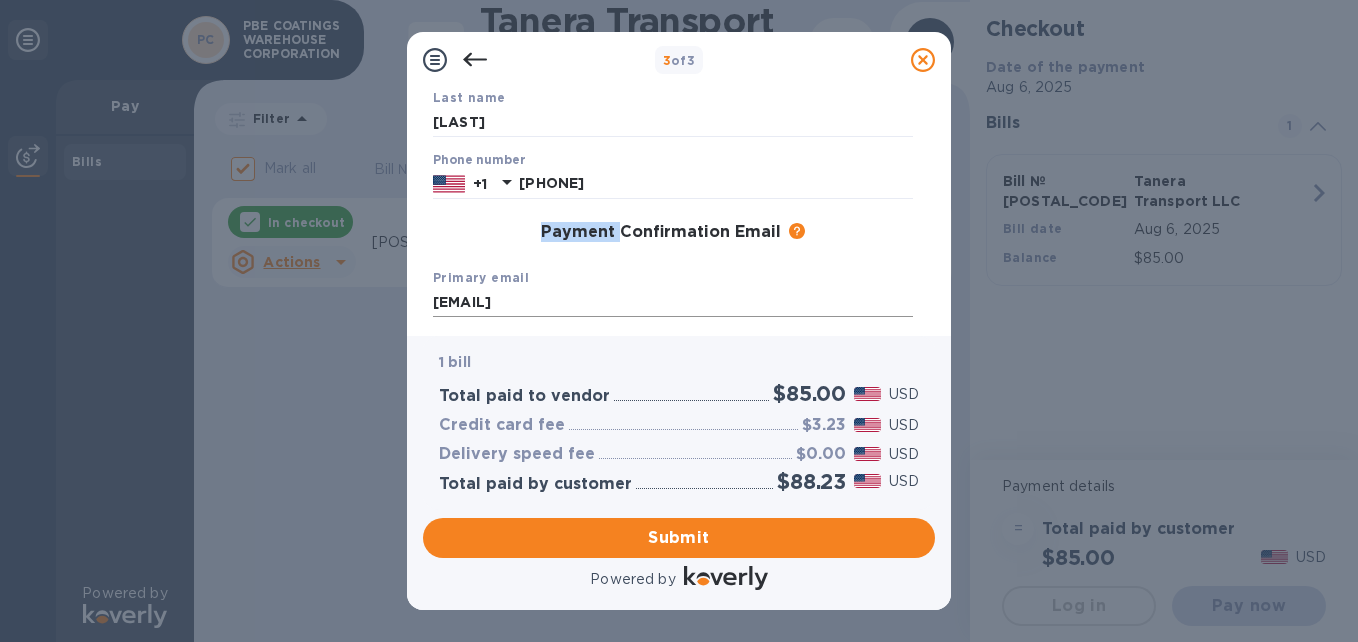 click on "[EMAIL]" at bounding box center (673, 303) 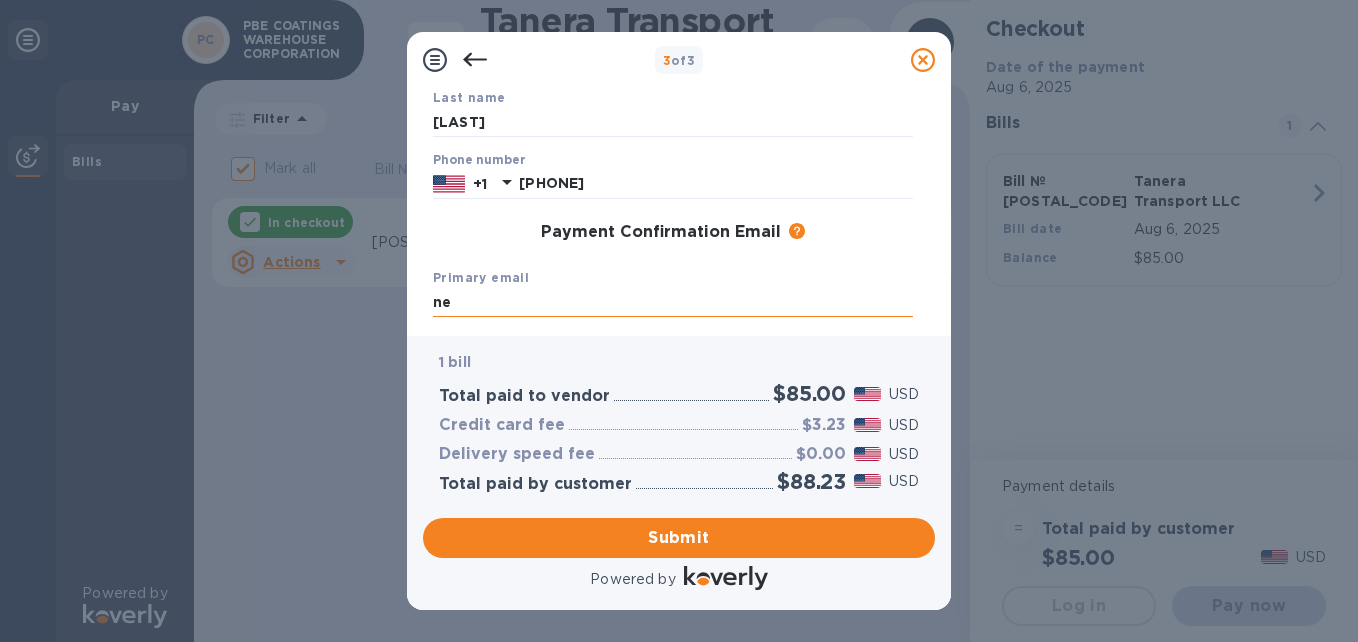 type on "n" 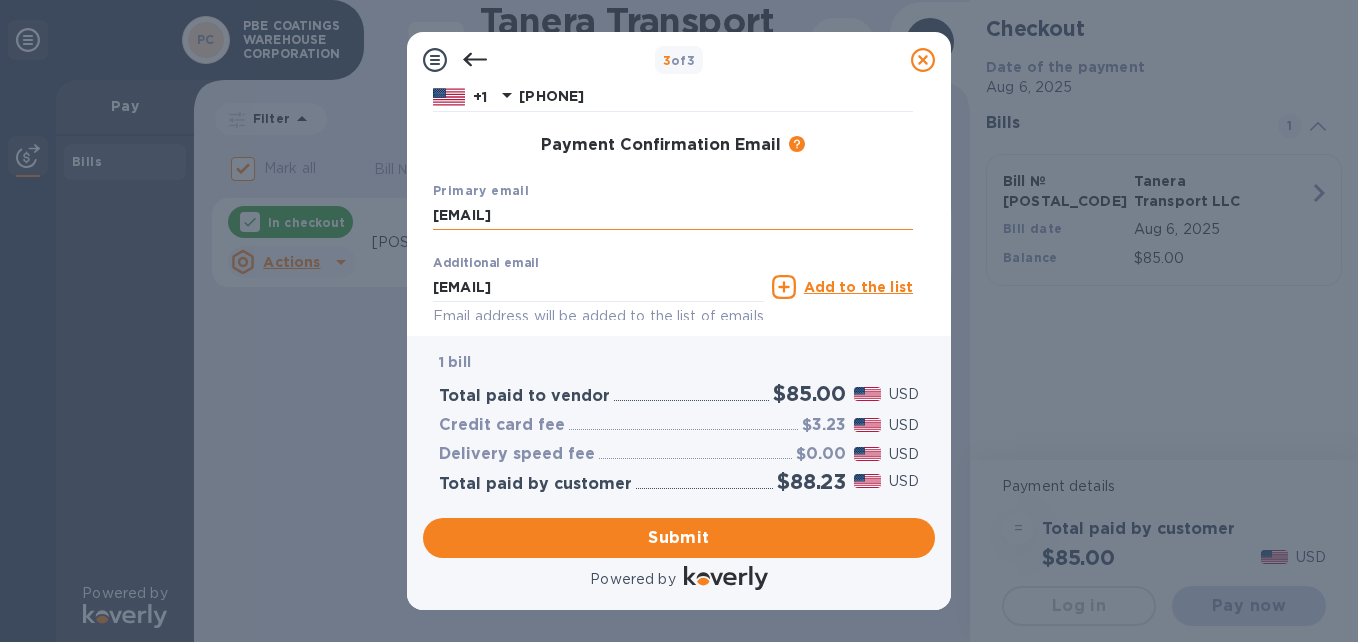 scroll, scrollTop: 284, scrollLeft: 0, axis: vertical 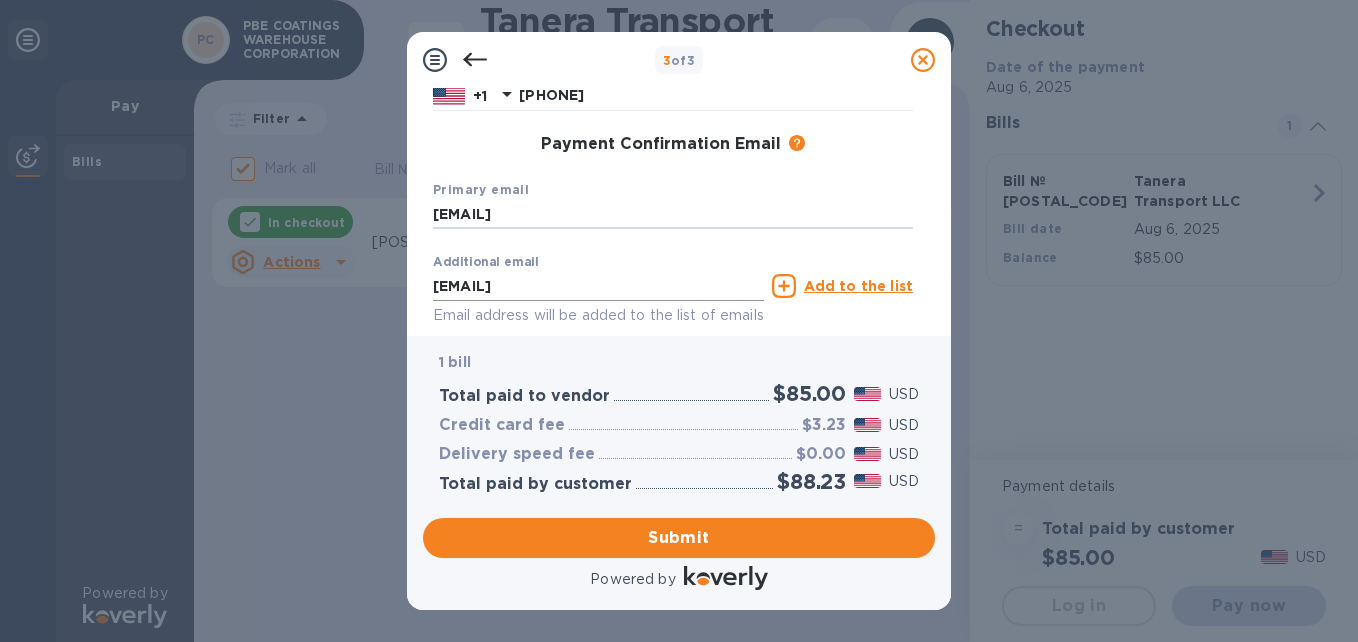 type on "[EMAIL]" 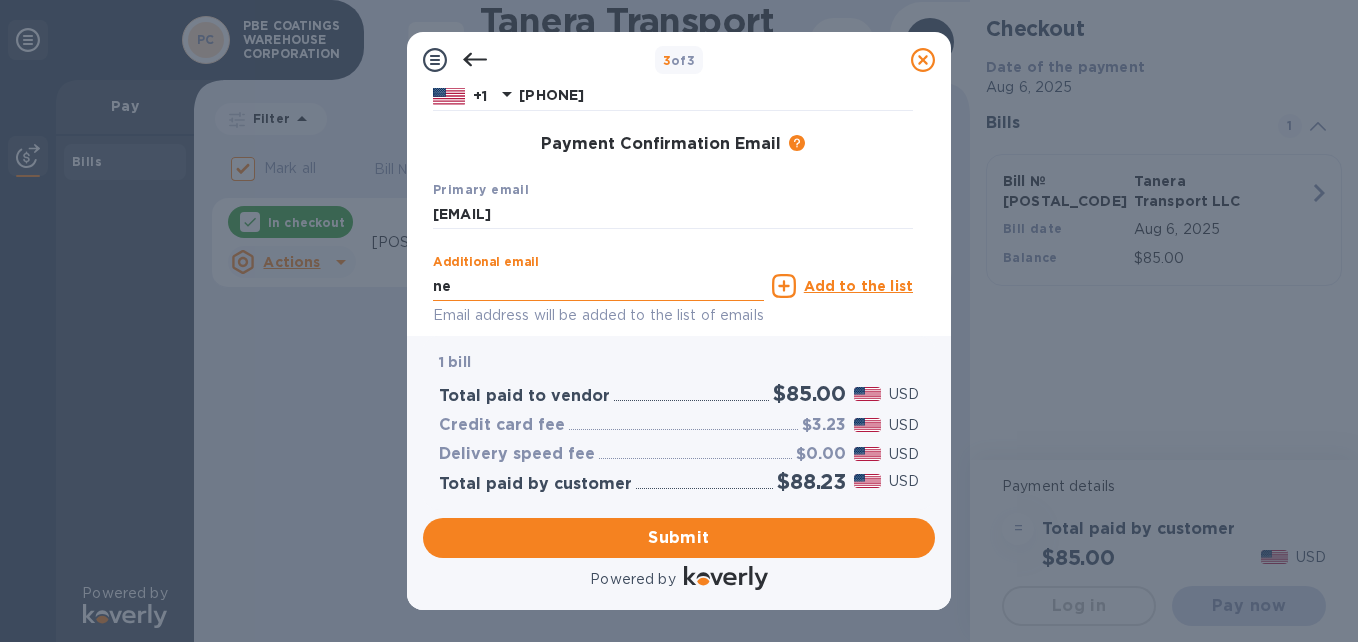type on "n" 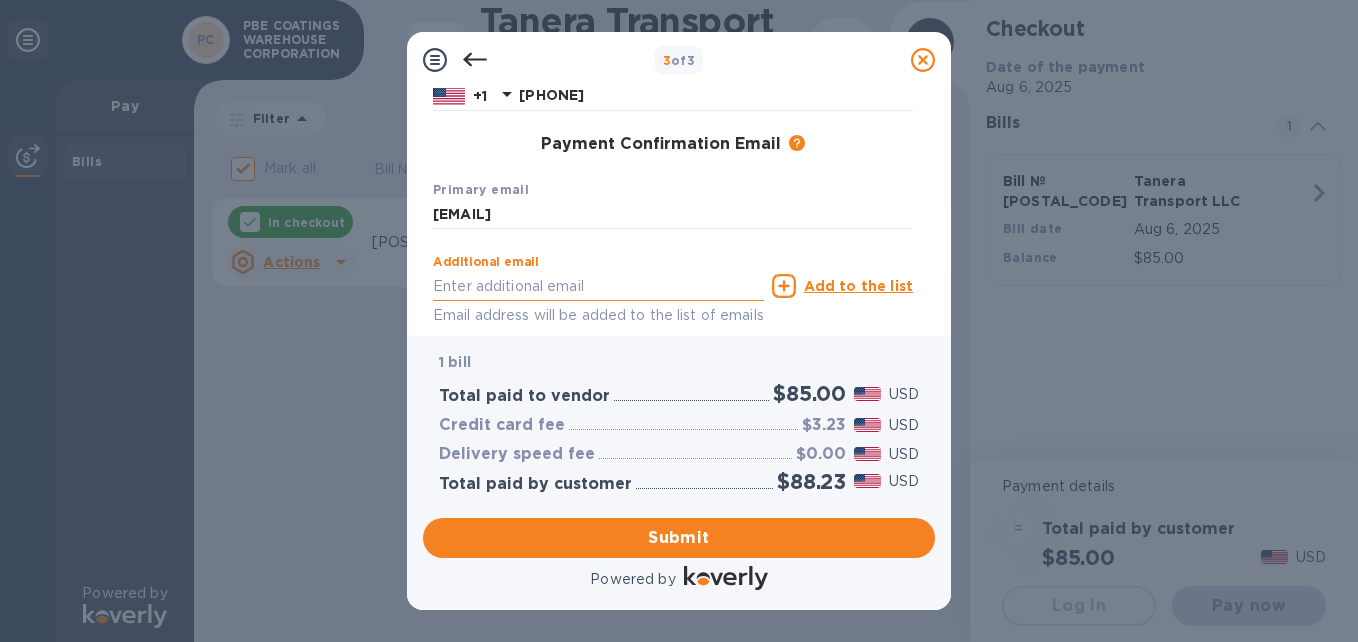 scroll, scrollTop: 383, scrollLeft: 0, axis: vertical 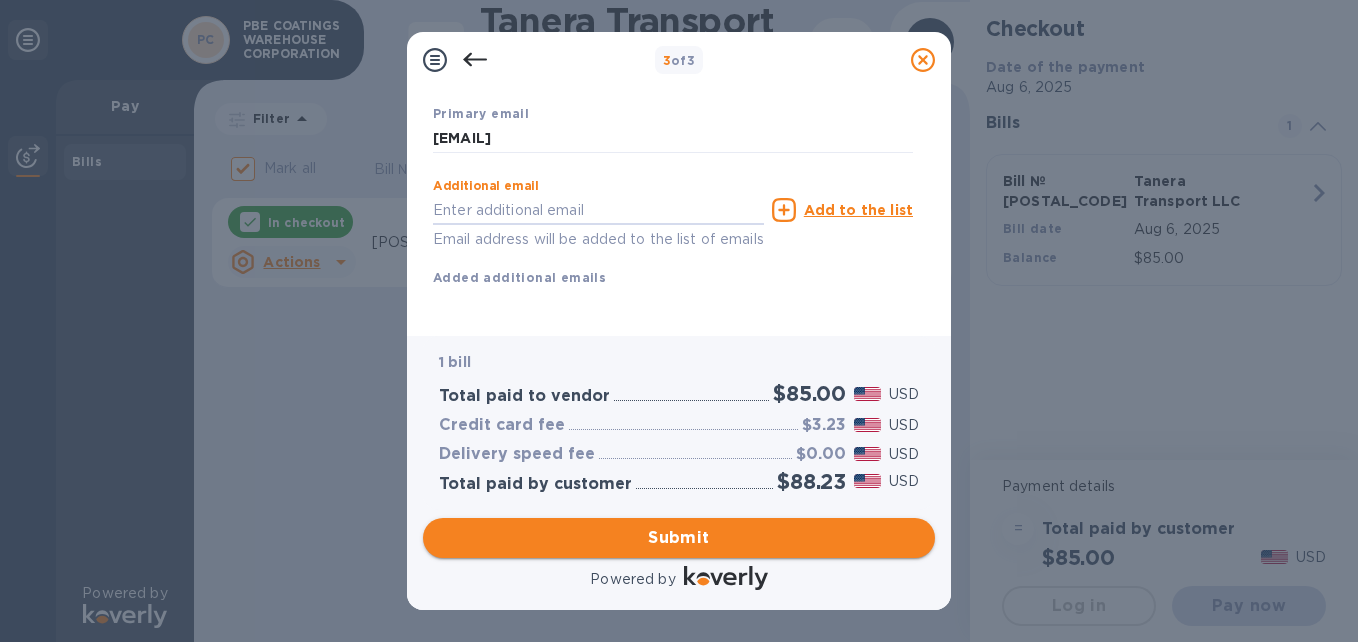 type 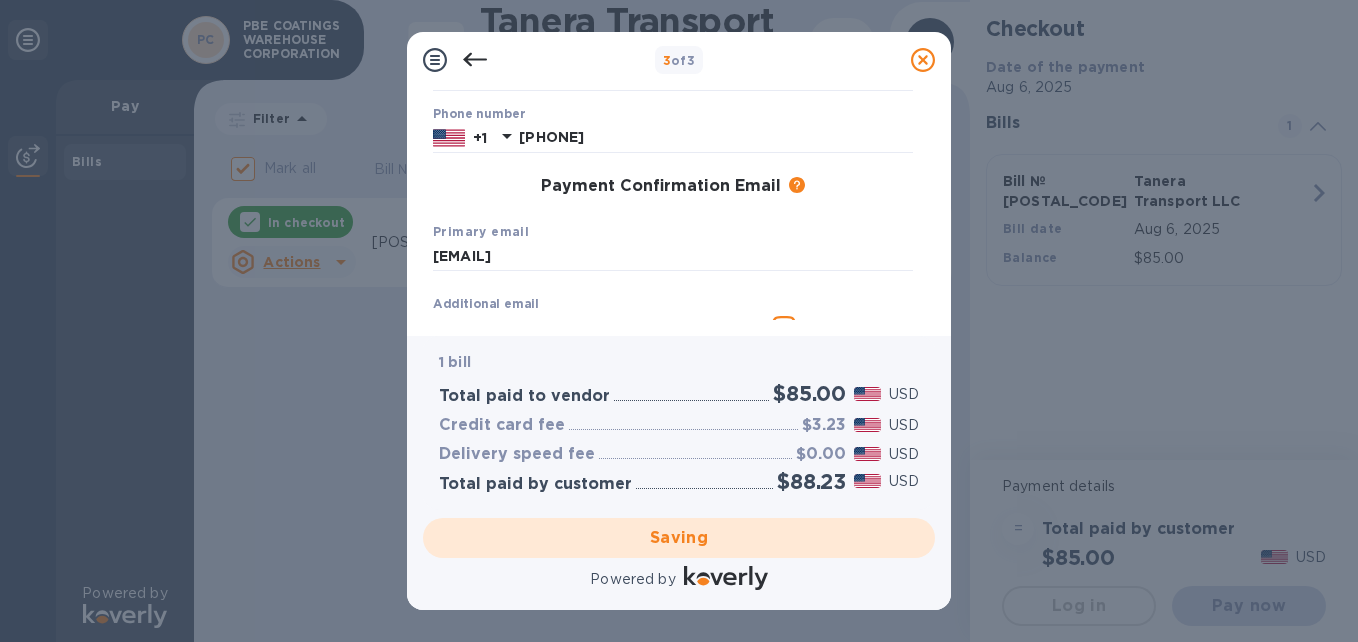 scroll, scrollTop: 244, scrollLeft: 0, axis: vertical 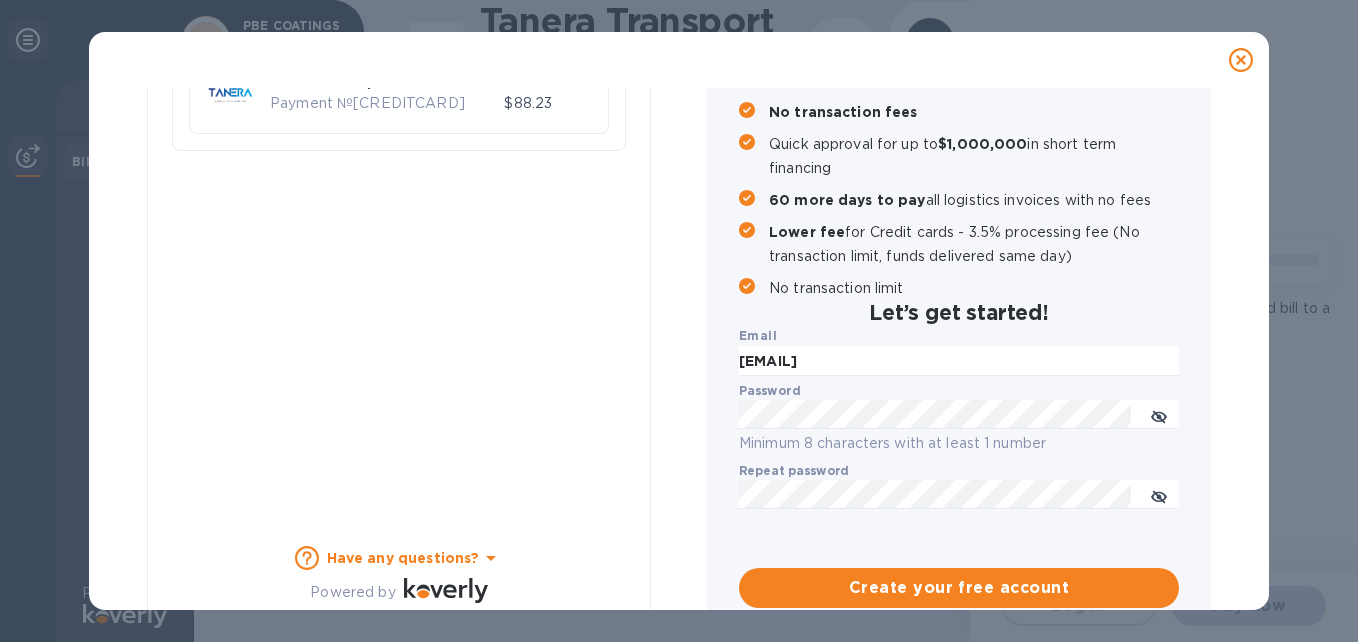 checkbox on "false" 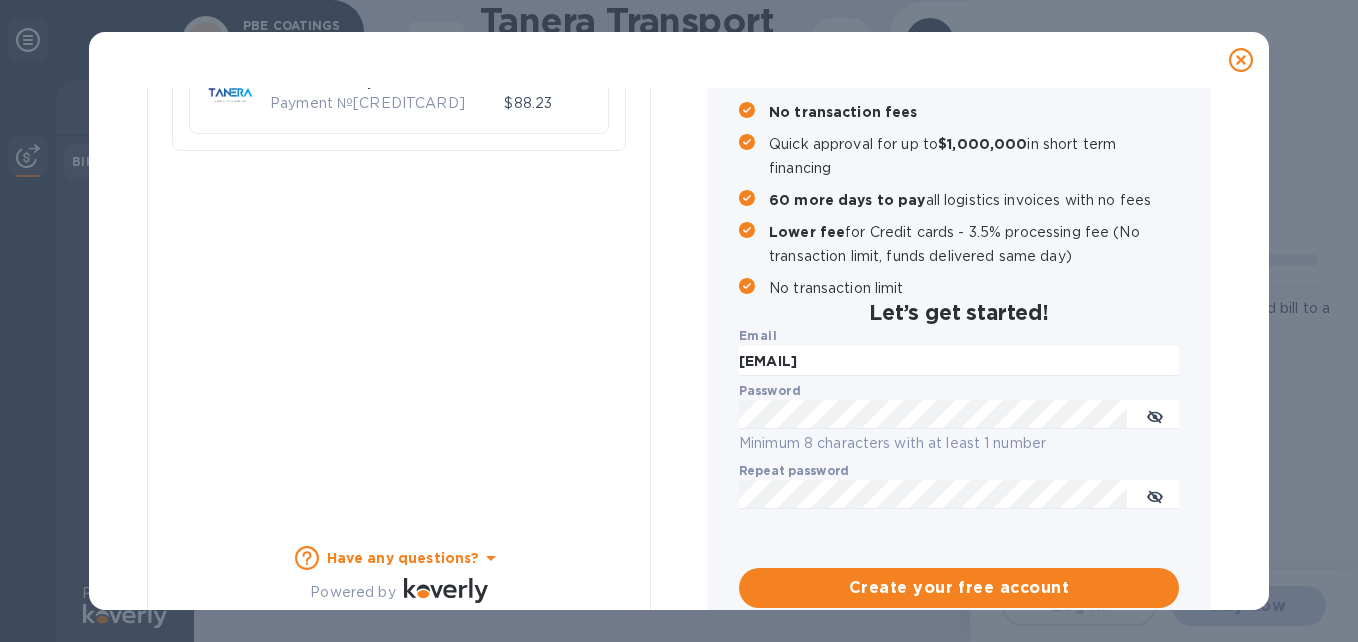 scroll, scrollTop: 278, scrollLeft: 0, axis: vertical 